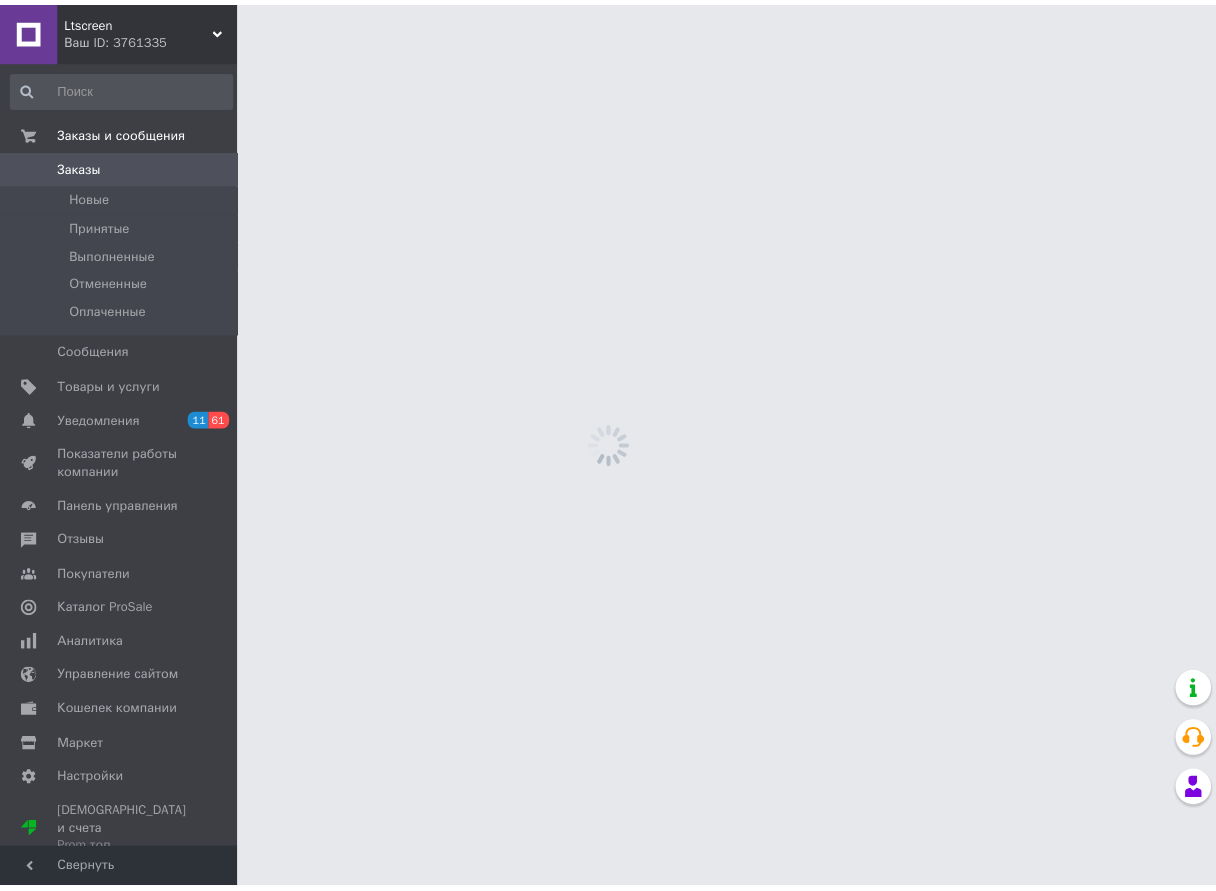 scroll, scrollTop: 0, scrollLeft: 0, axis: both 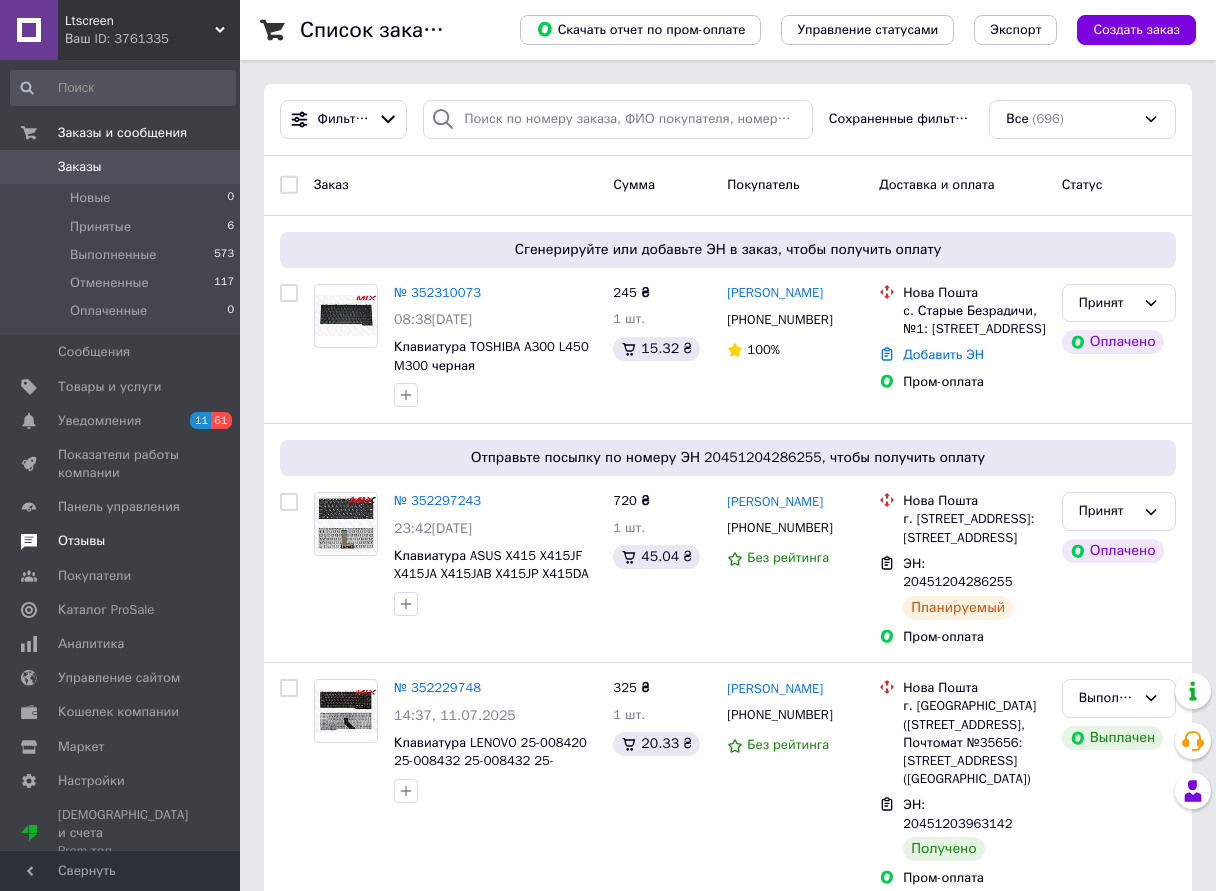 click on "Отзывы" at bounding box center (121, 541) 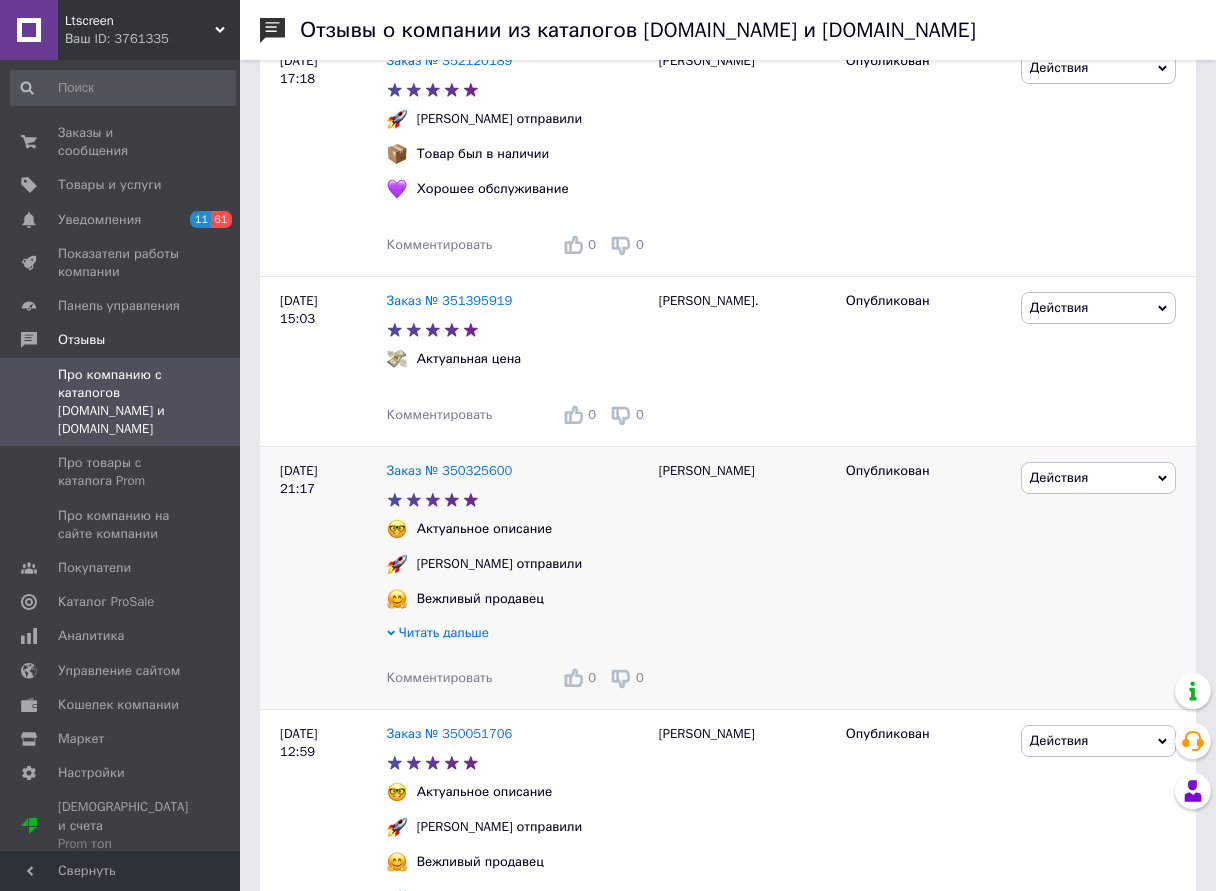 scroll, scrollTop: 400, scrollLeft: 0, axis: vertical 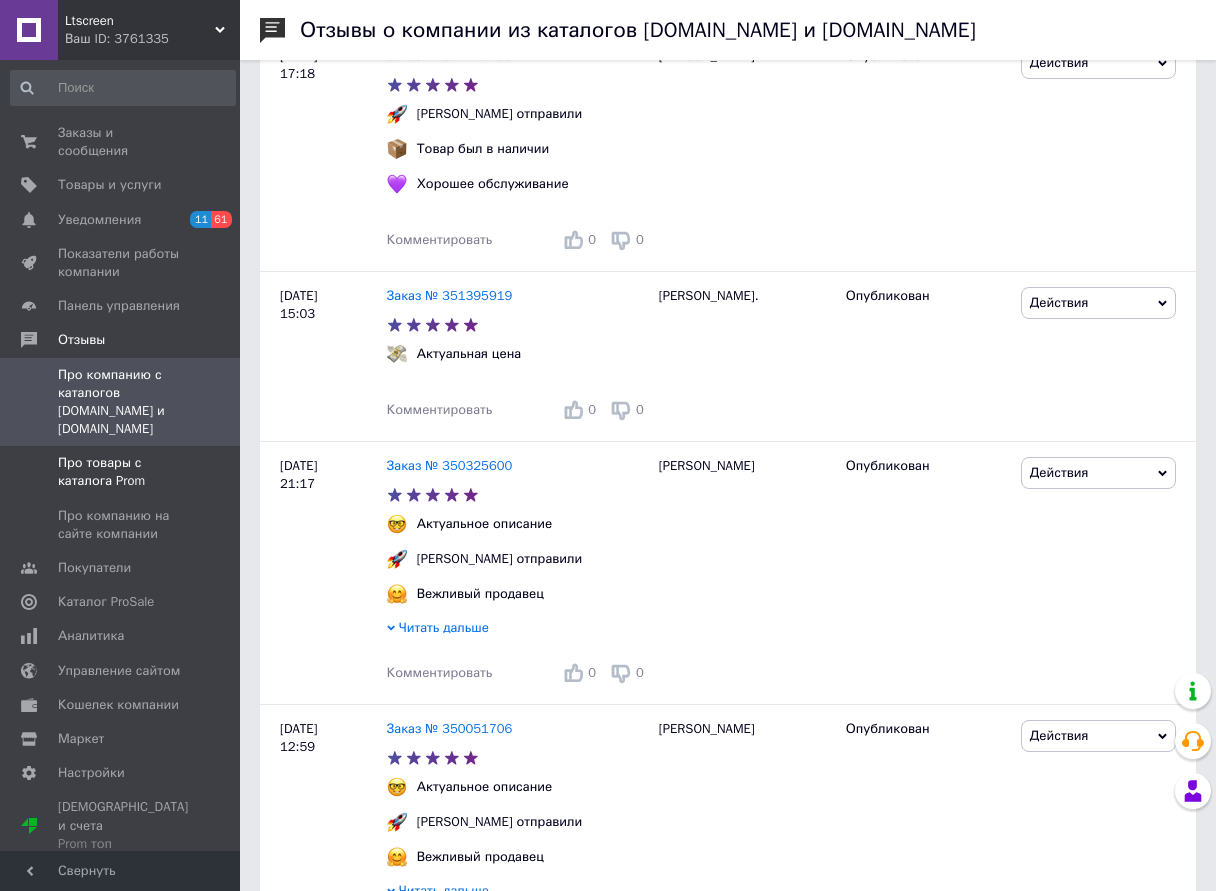 click on "Про товары с каталога Prom" at bounding box center [121, 472] 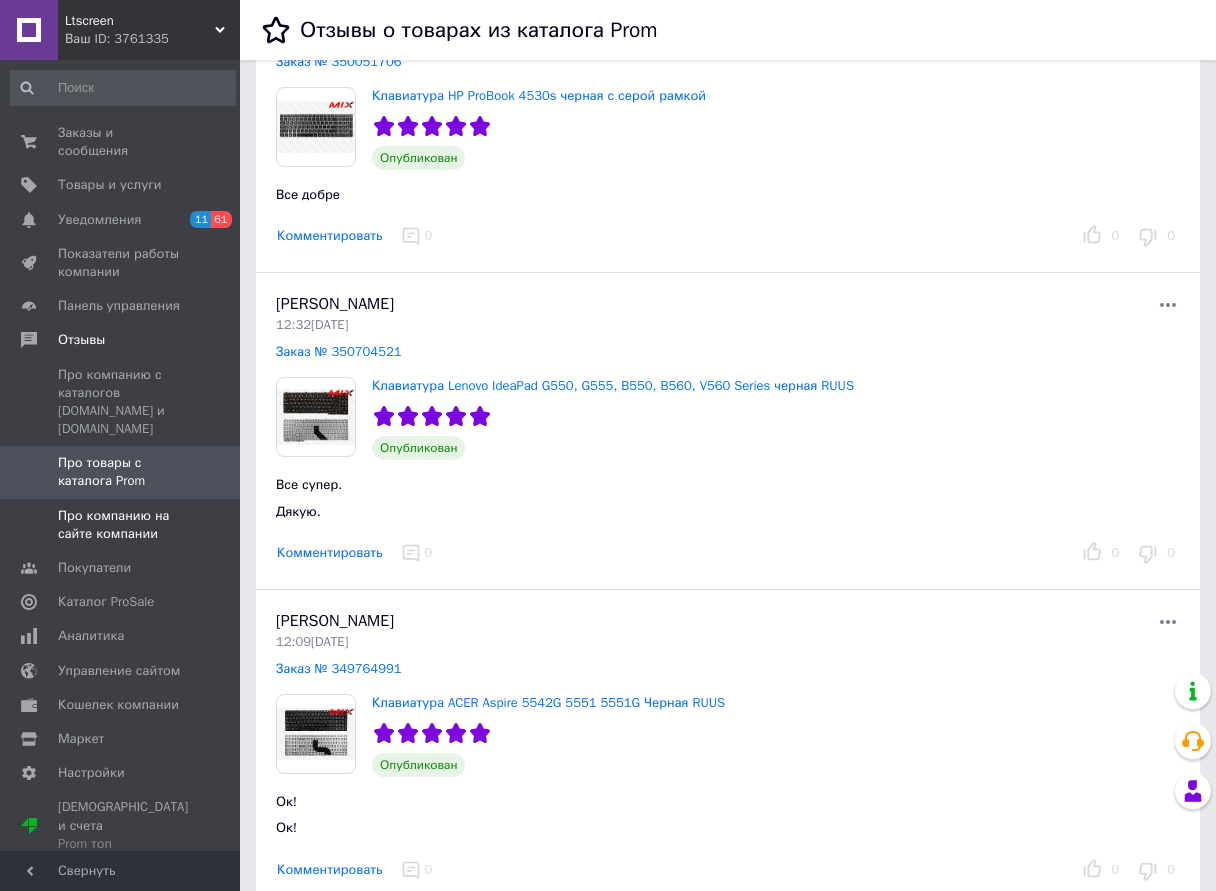 scroll, scrollTop: 500, scrollLeft: 0, axis: vertical 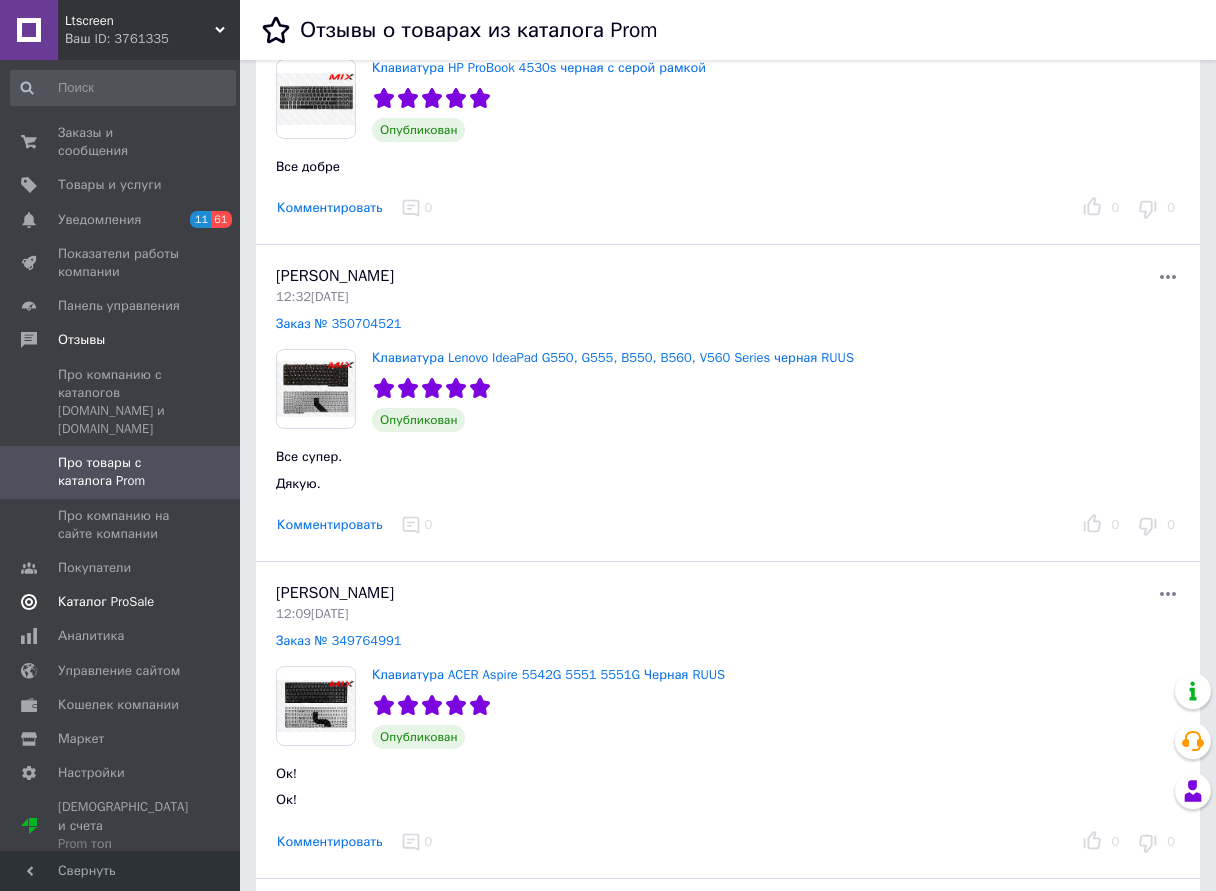 click on "Каталог ProSale" at bounding box center (106, 602) 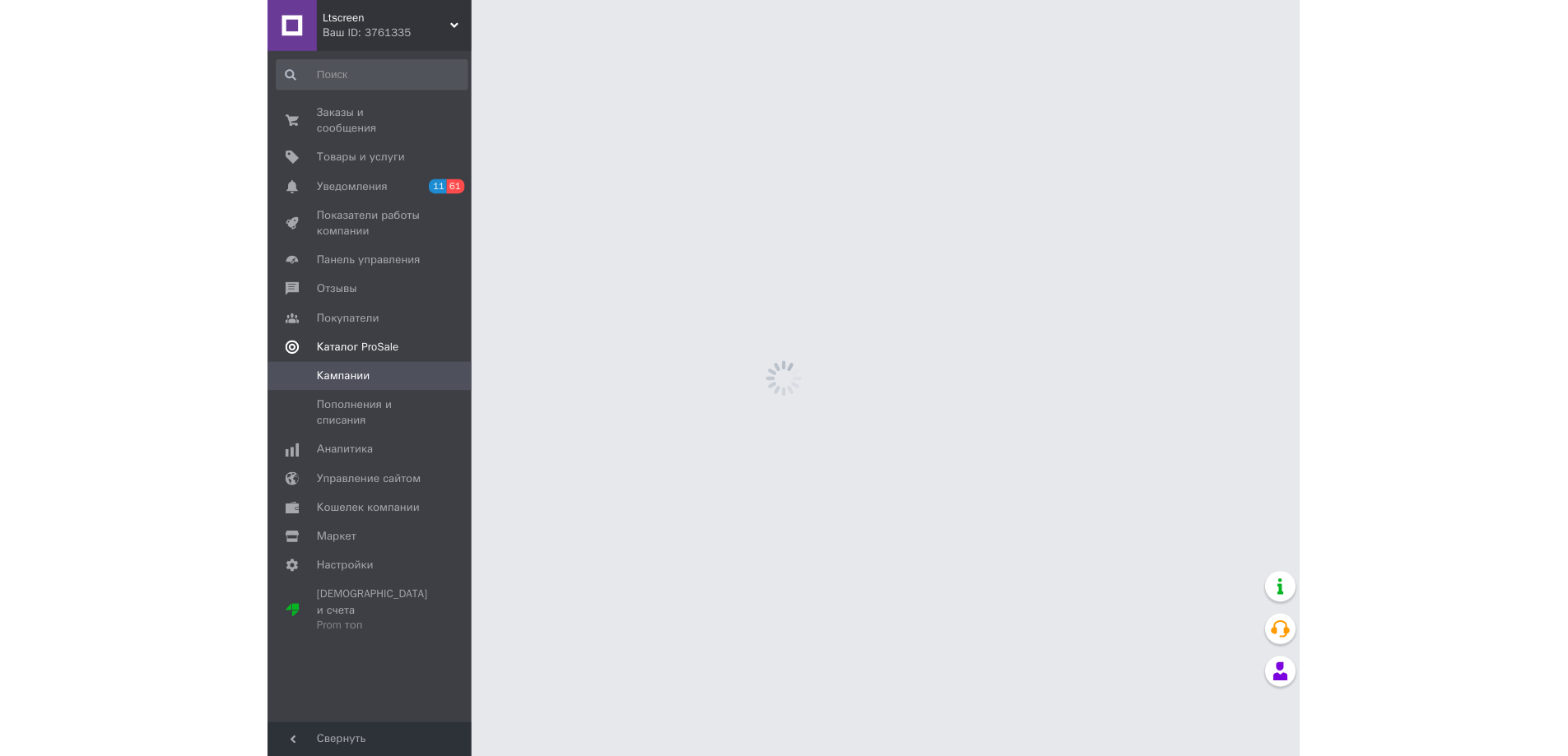 scroll, scrollTop: 0, scrollLeft: 0, axis: both 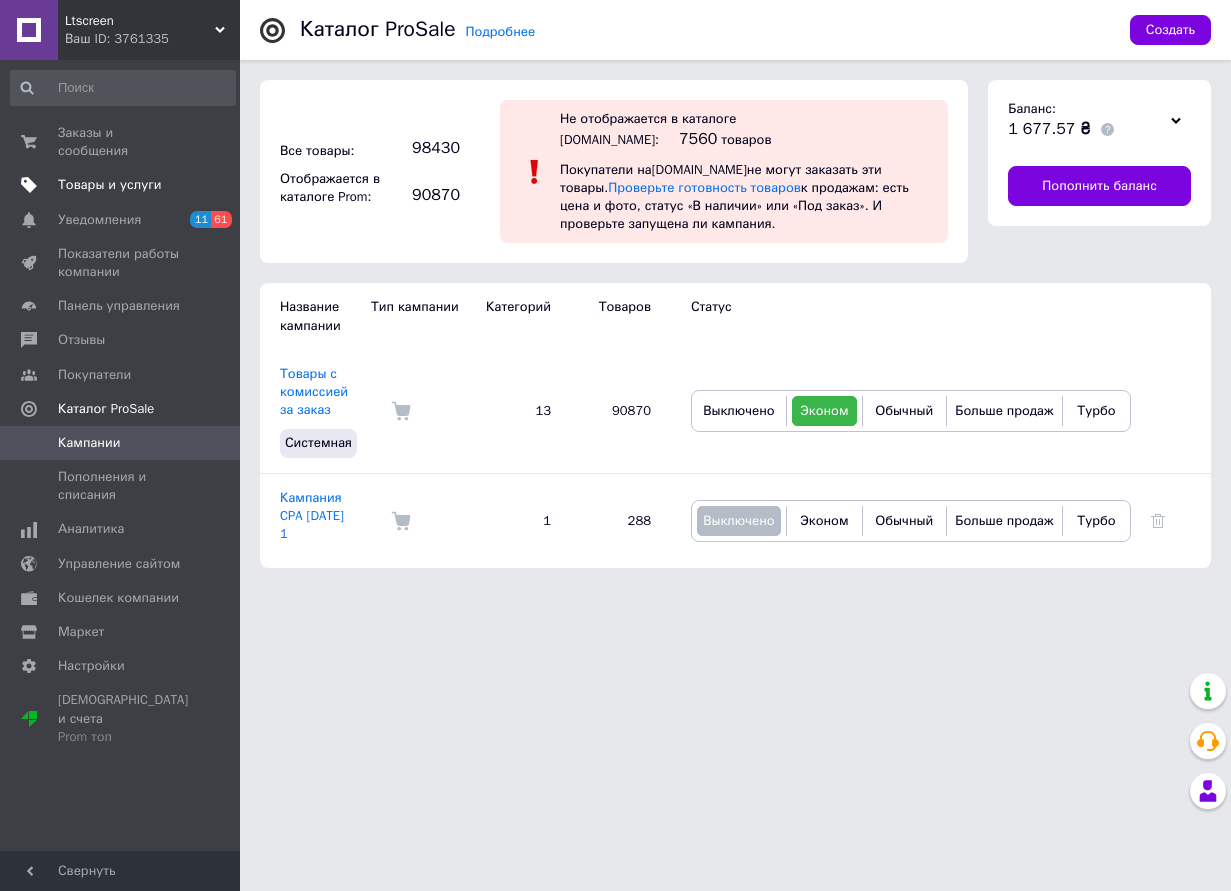 click on "Товары и услуги" at bounding box center [110, 185] 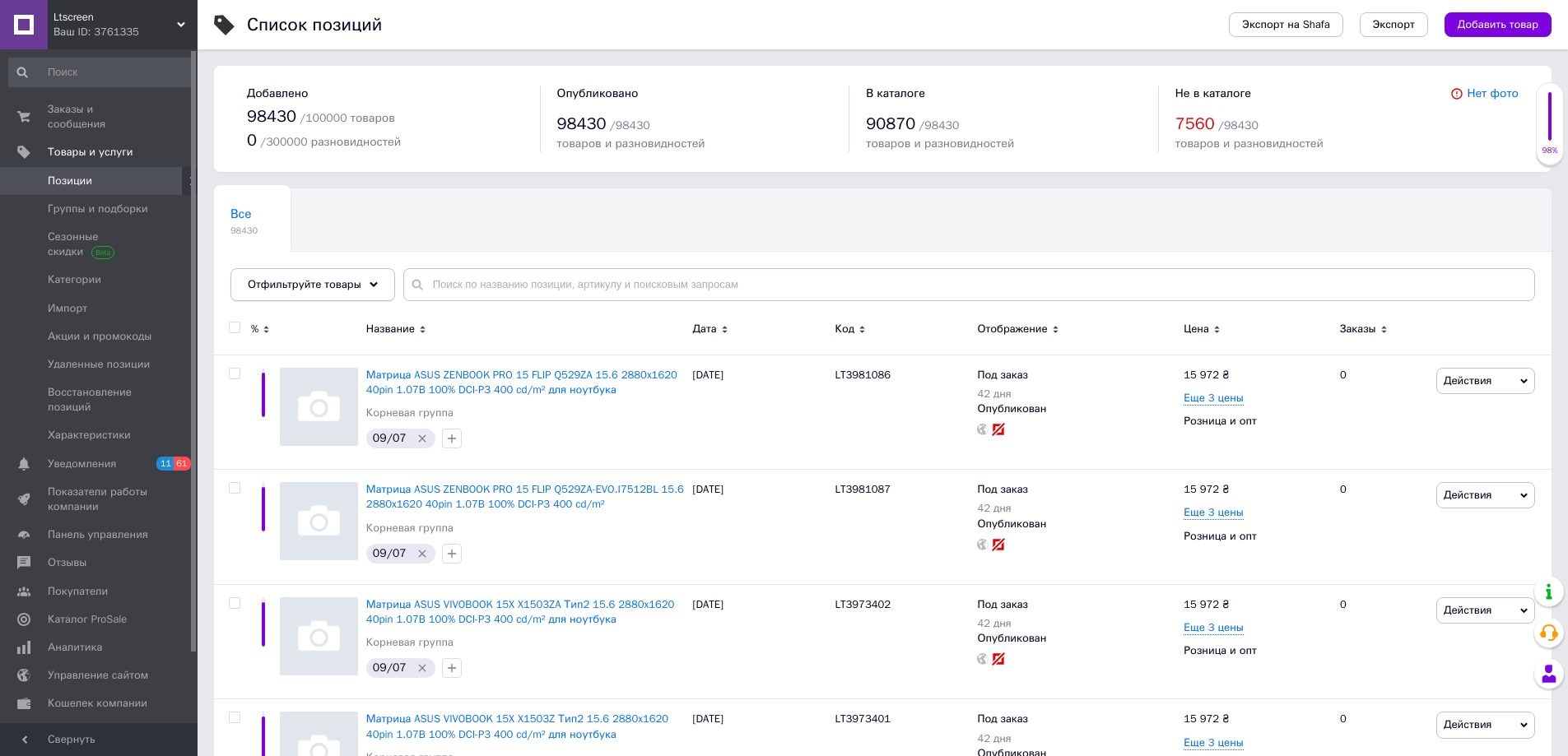 click on "Отфильтруйте товары" at bounding box center [313, 285] 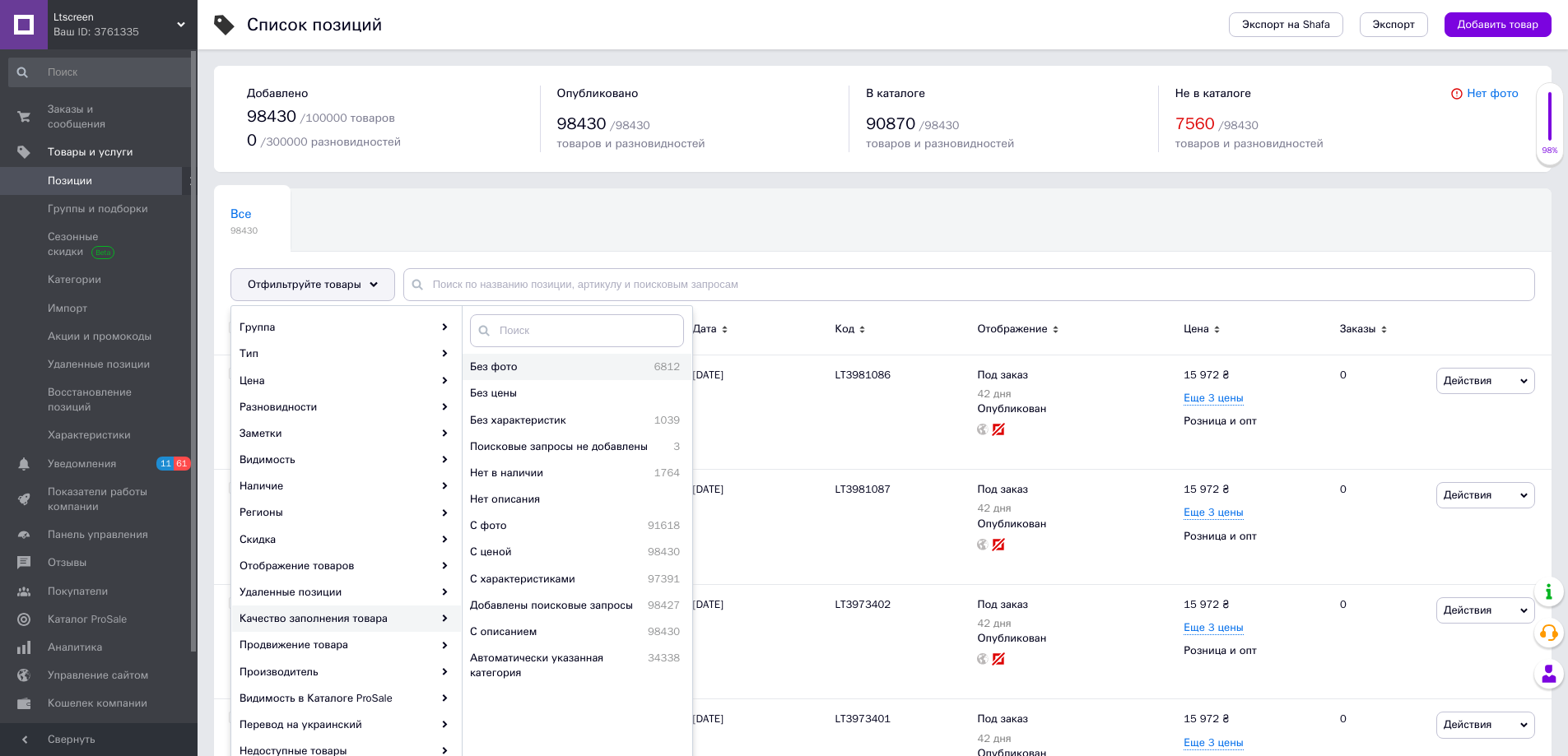 click on "Без фото" at bounding box center [531, 367] 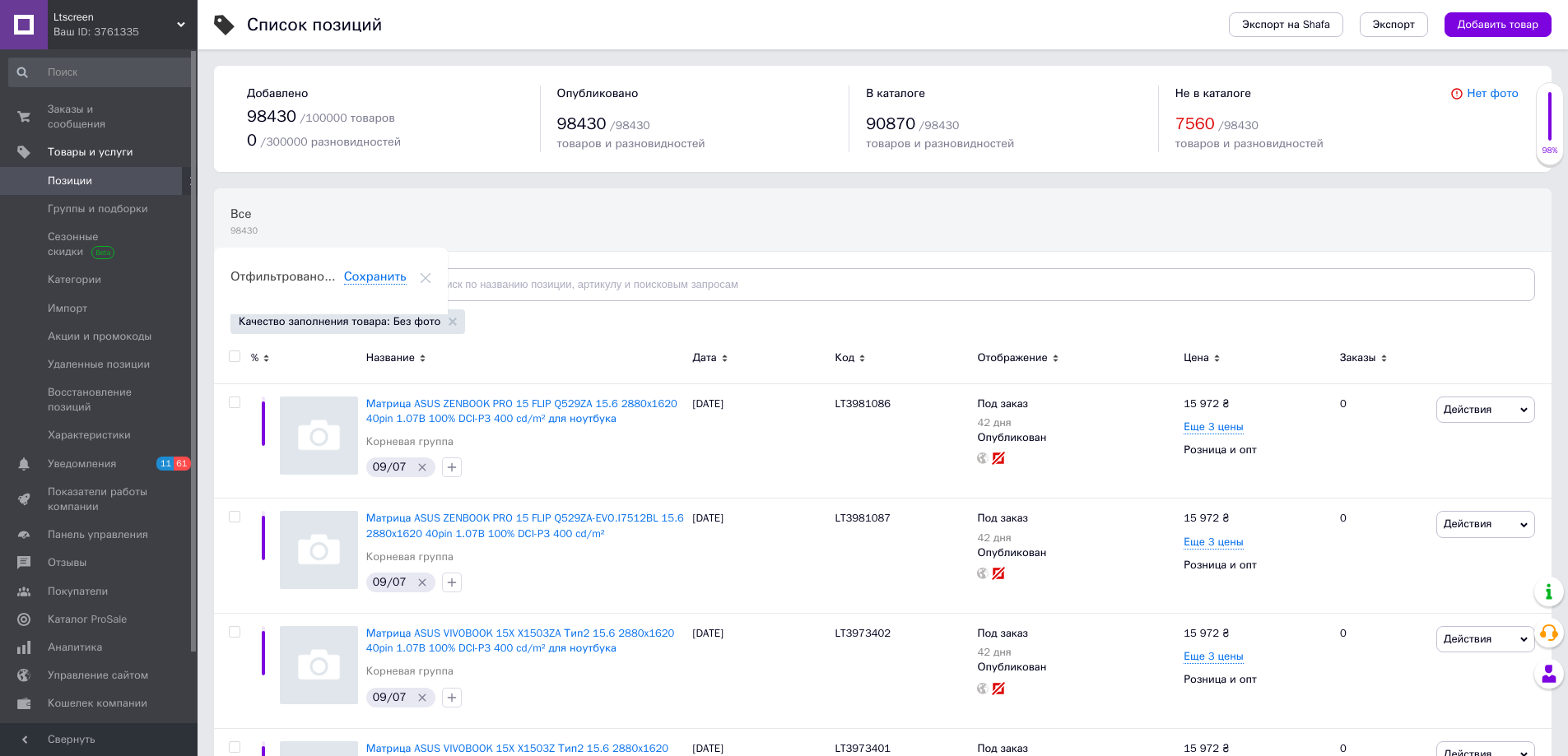 click on "Цена" at bounding box center (1196, 358) 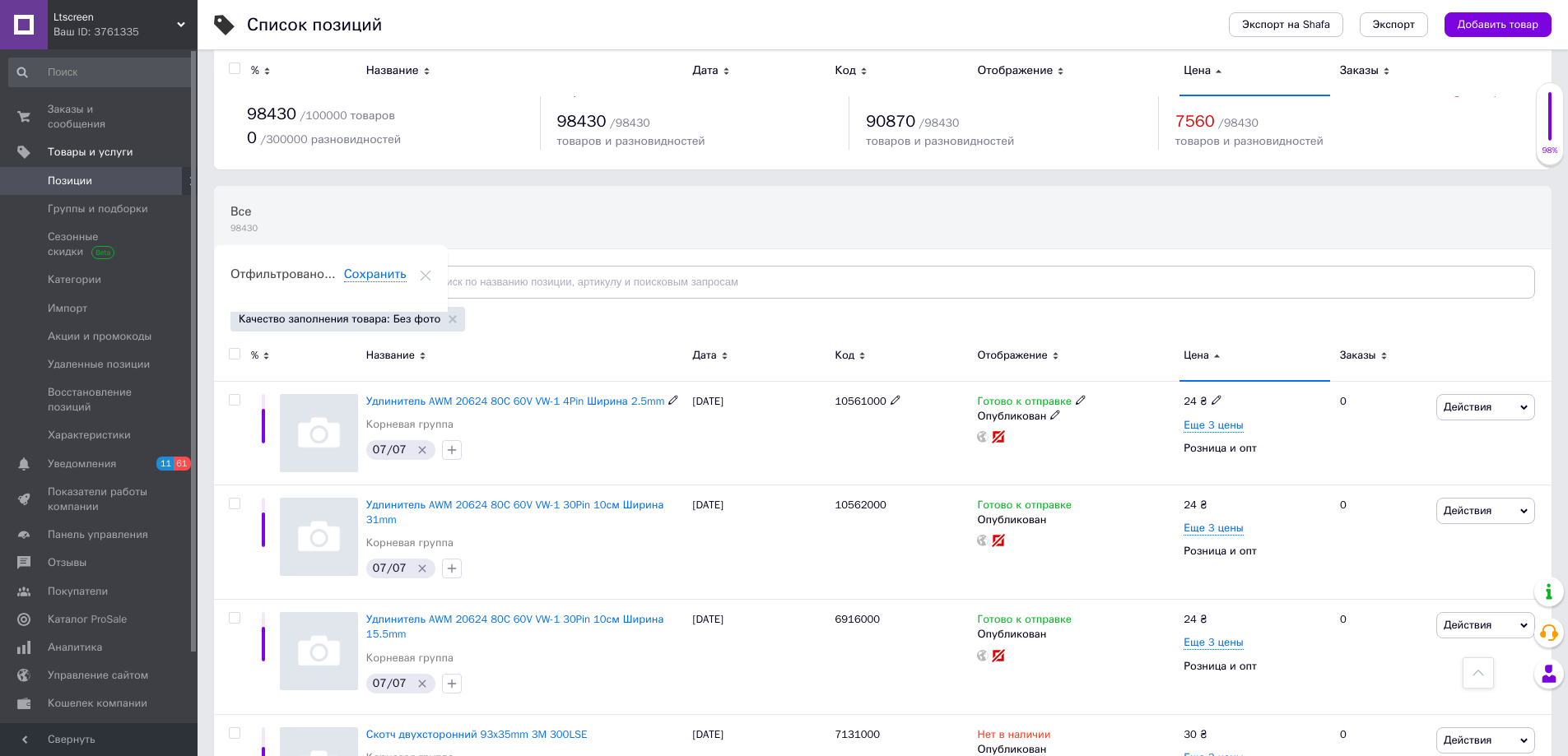 scroll, scrollTop: 0, scrollLeft: 0, axis: both 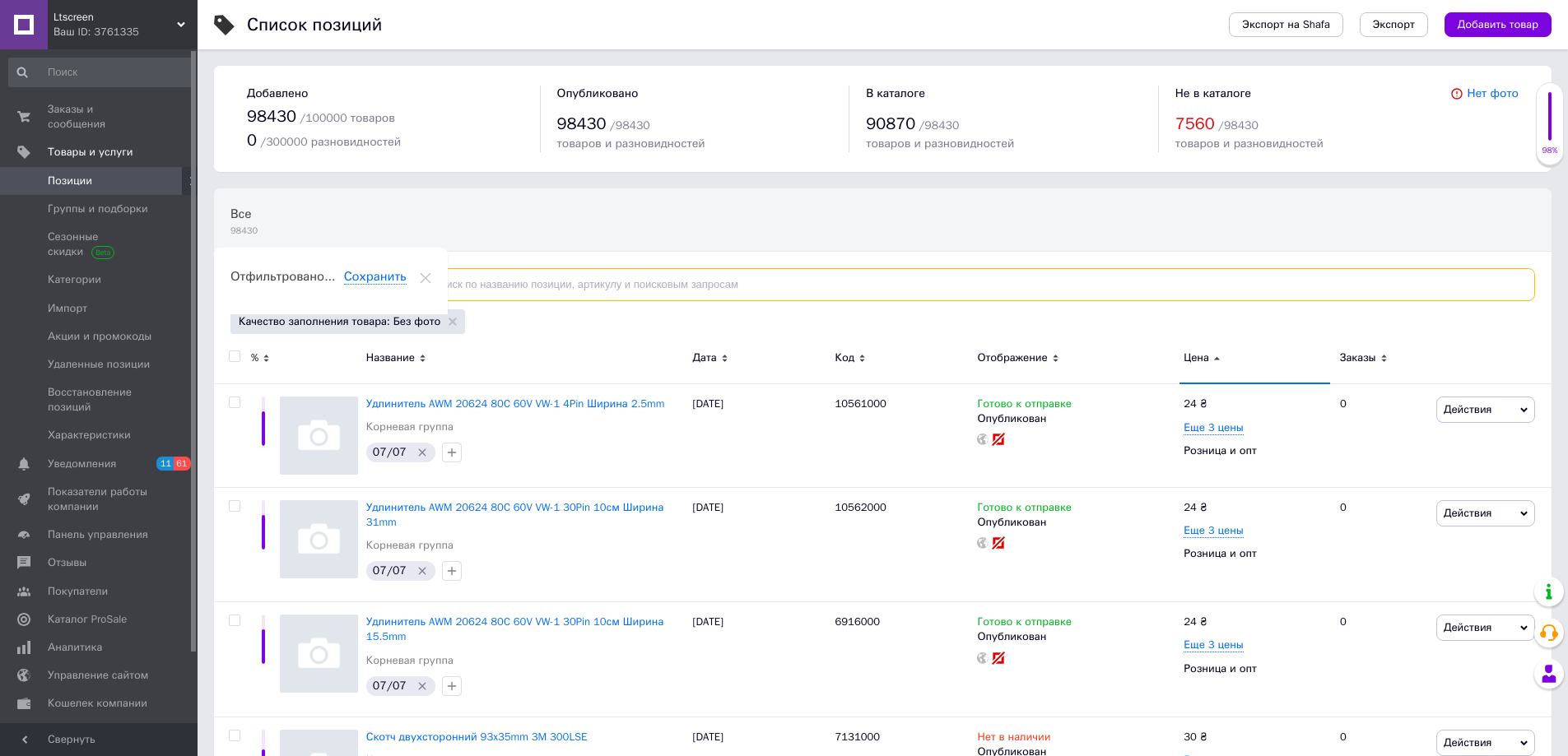 click at bounding box center [969, 285] 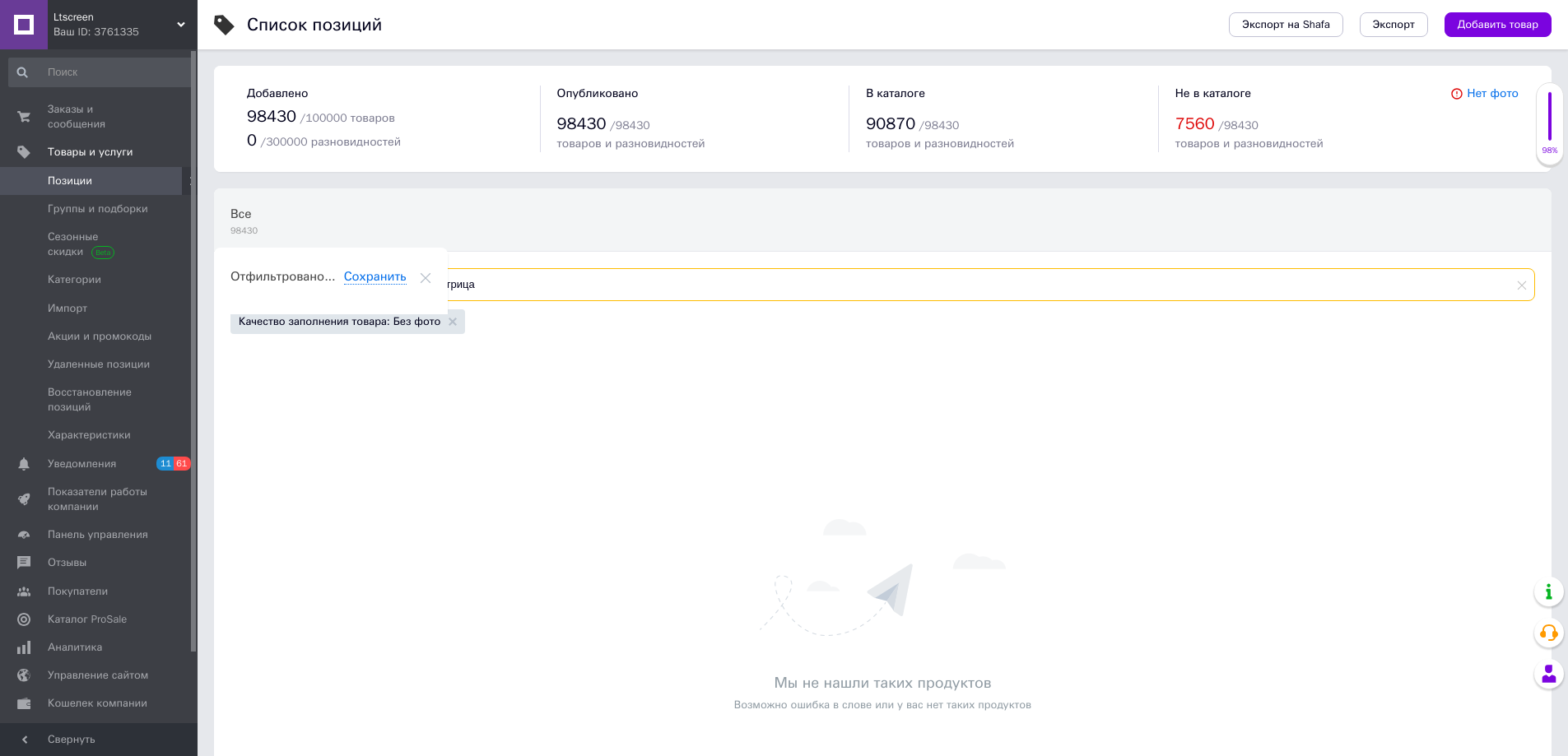 type on "матрица" 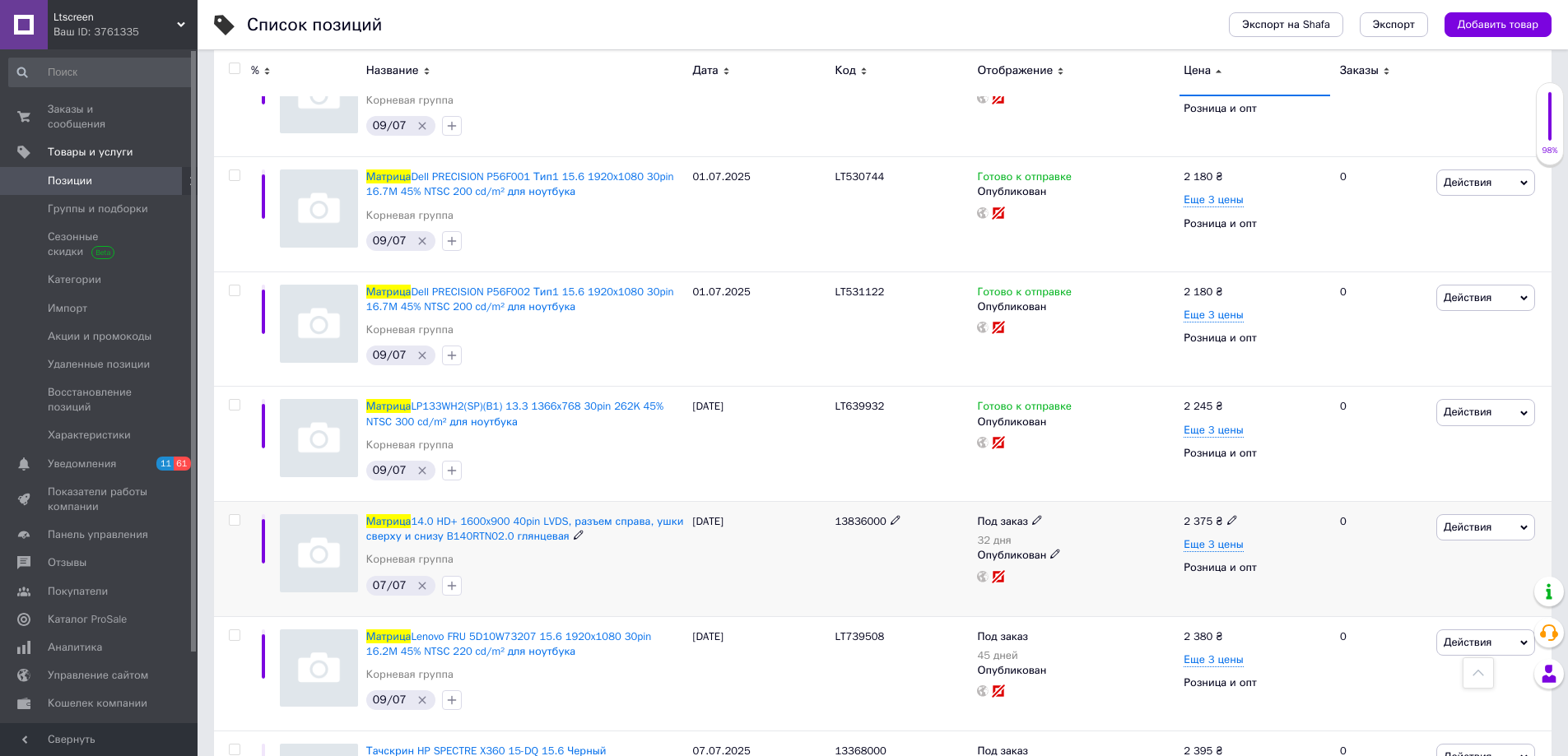 scroll, scrollTop: 6499, scrollLeft: 0, axis: vertical 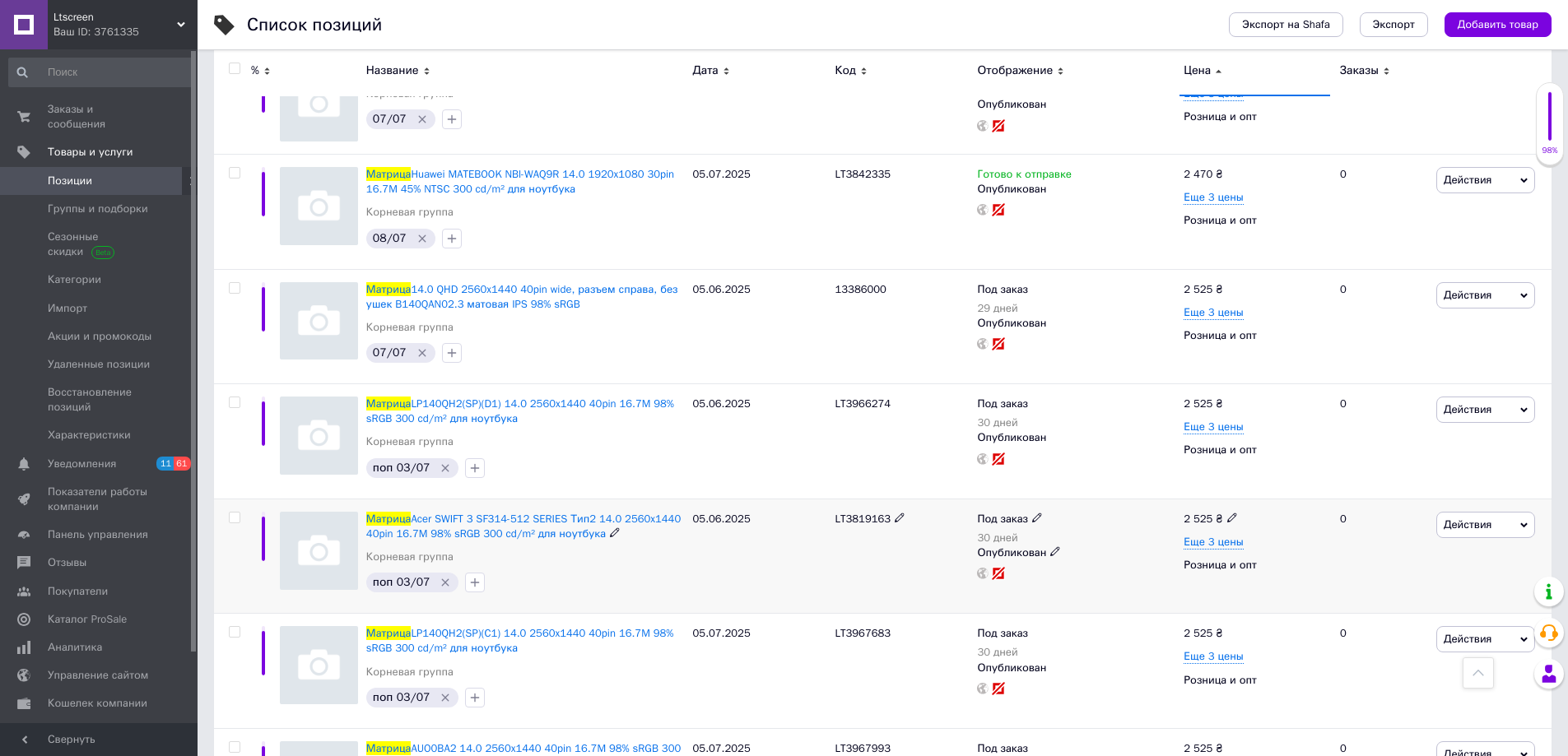 click on "LT3819163" at bounding box center (863, 518) 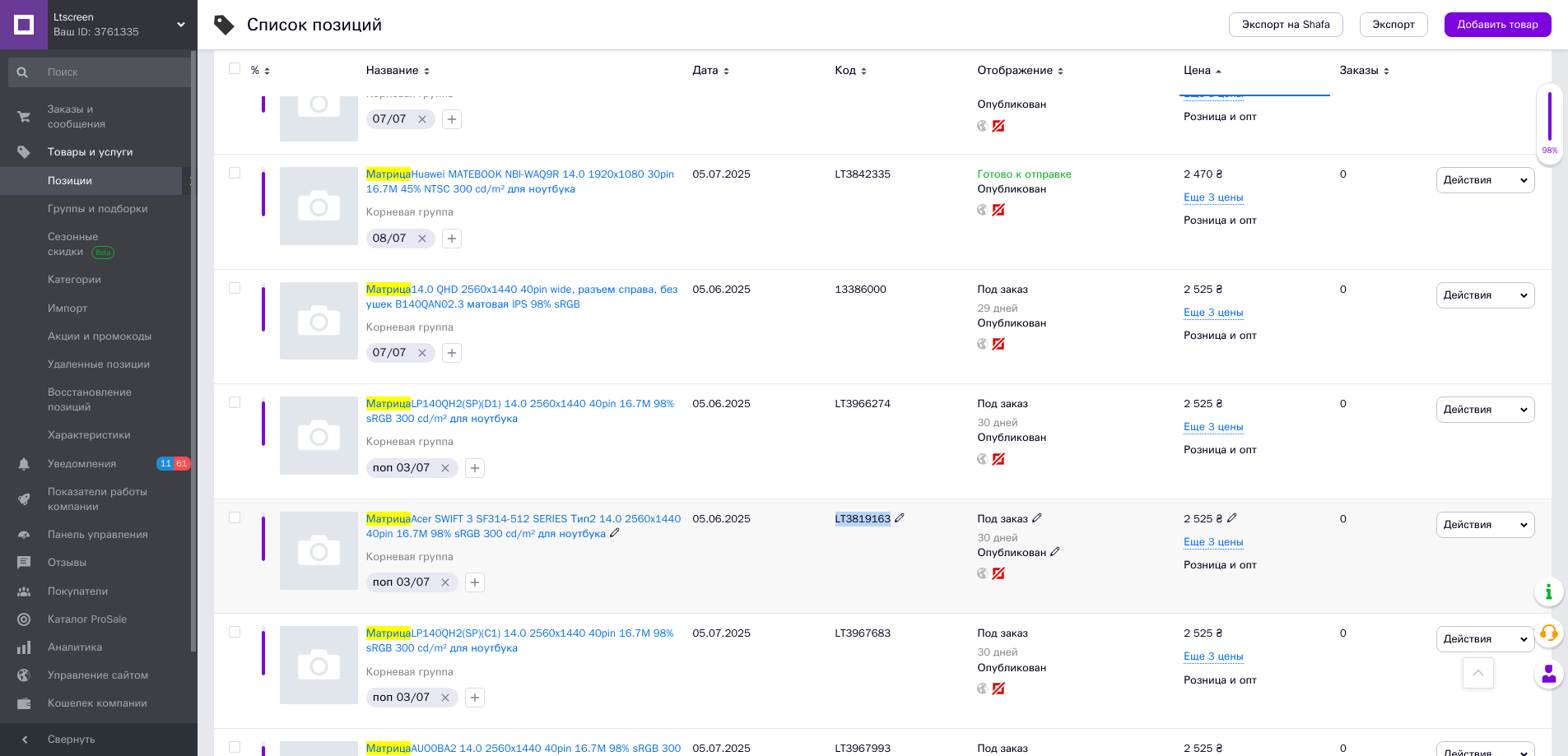 click on "LT3819163" at bounding box center (863, 518) 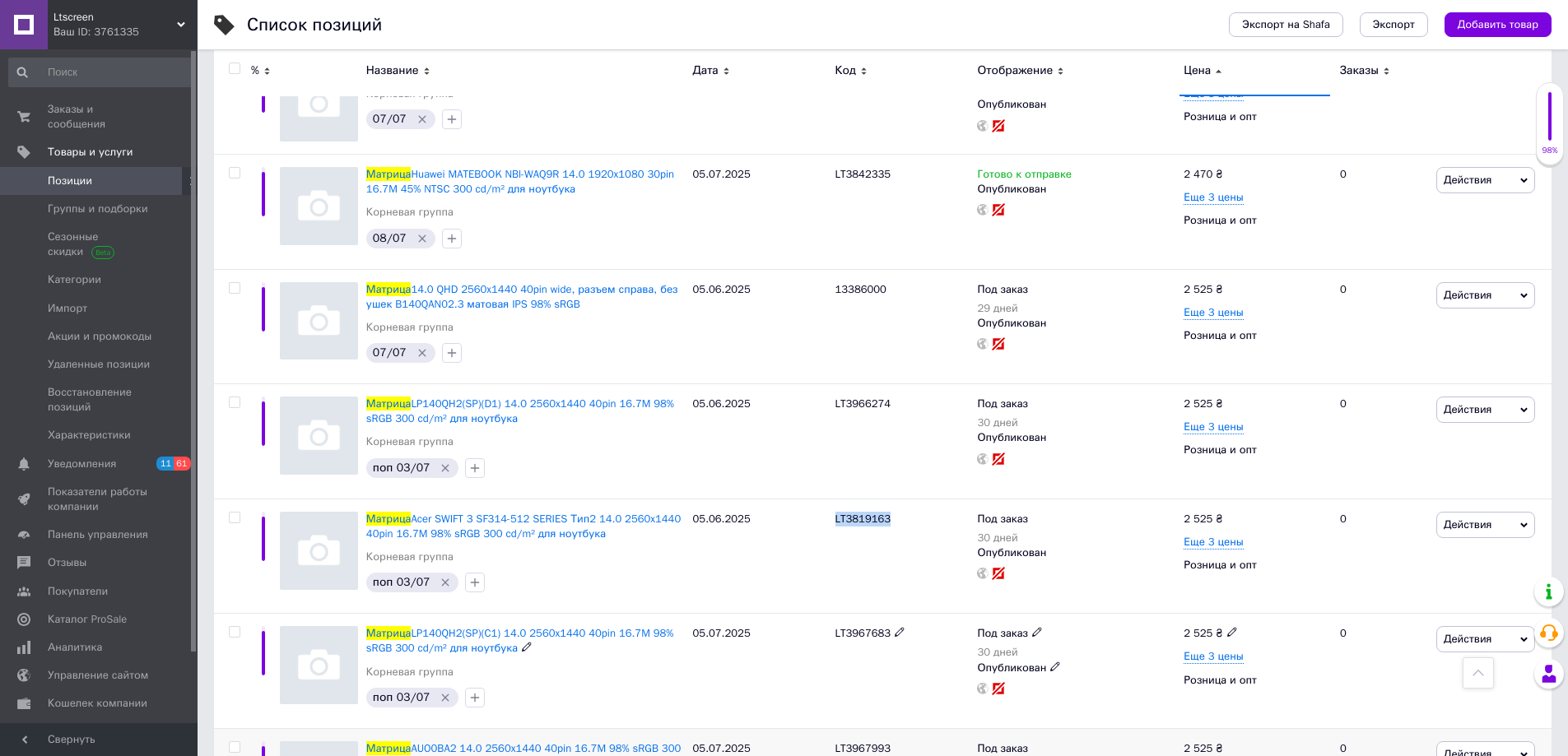 copy on "LT3819163" 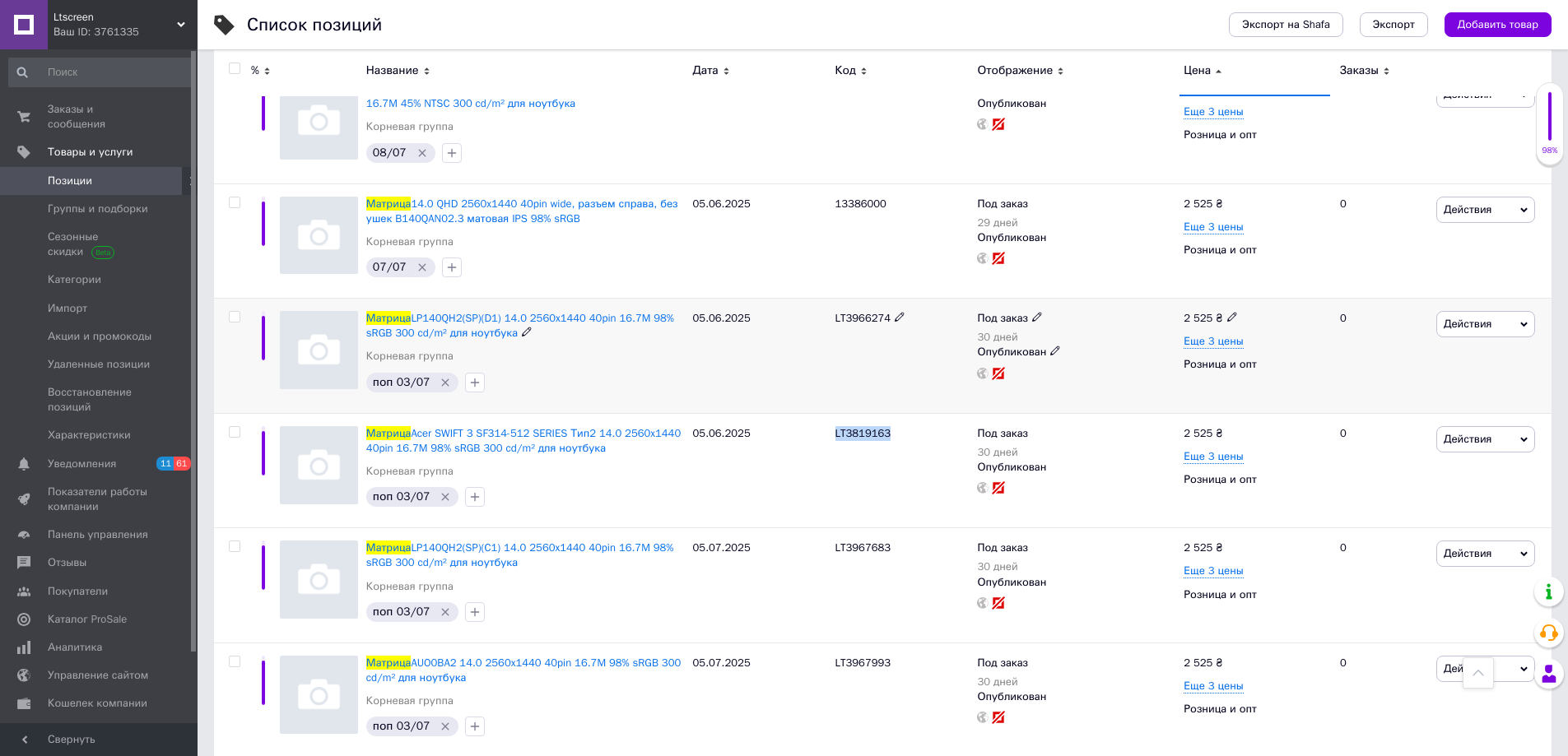 scroll, scrollTop: 6417, scrollLeft: 0, axis: vertical 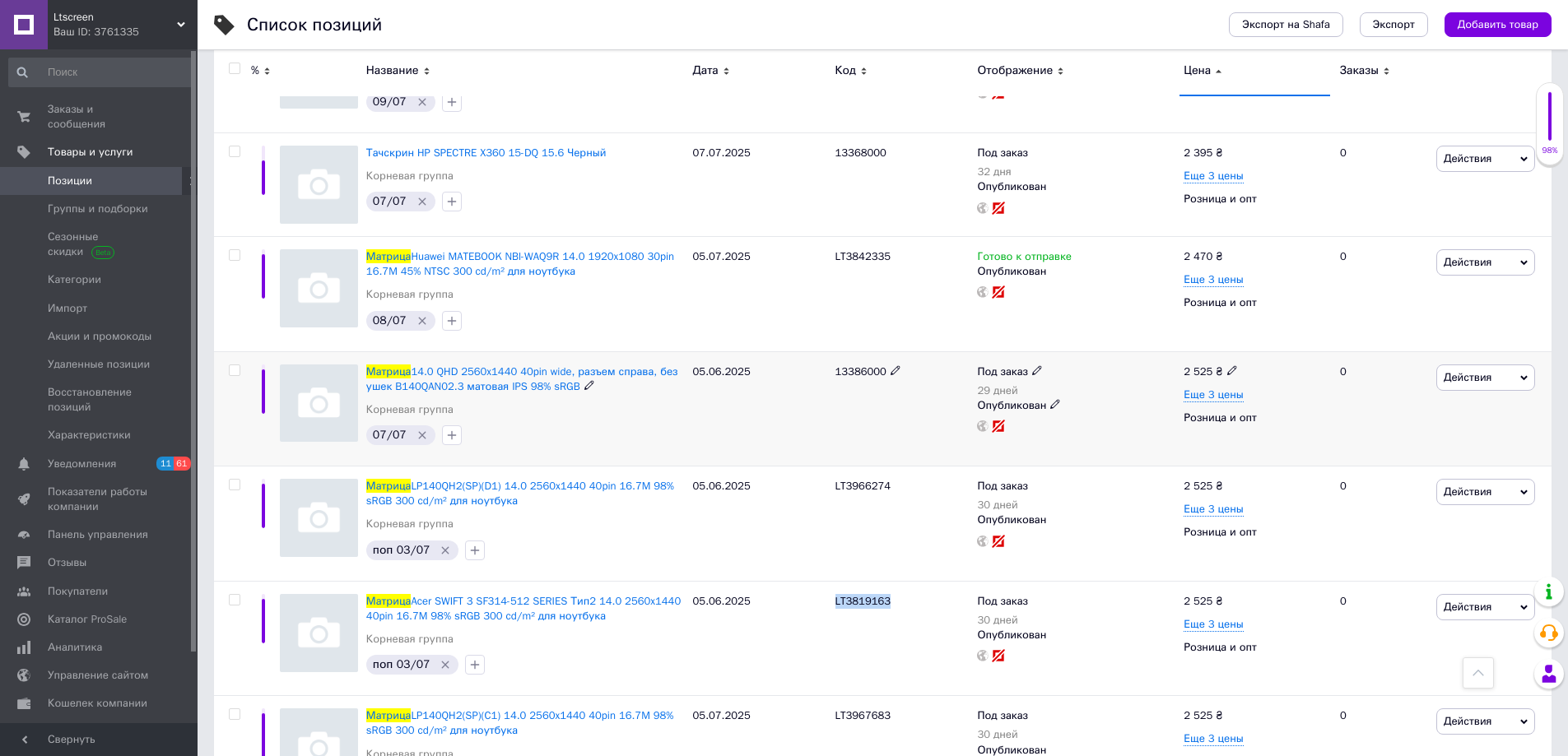 click at bounding box center (234, 370) 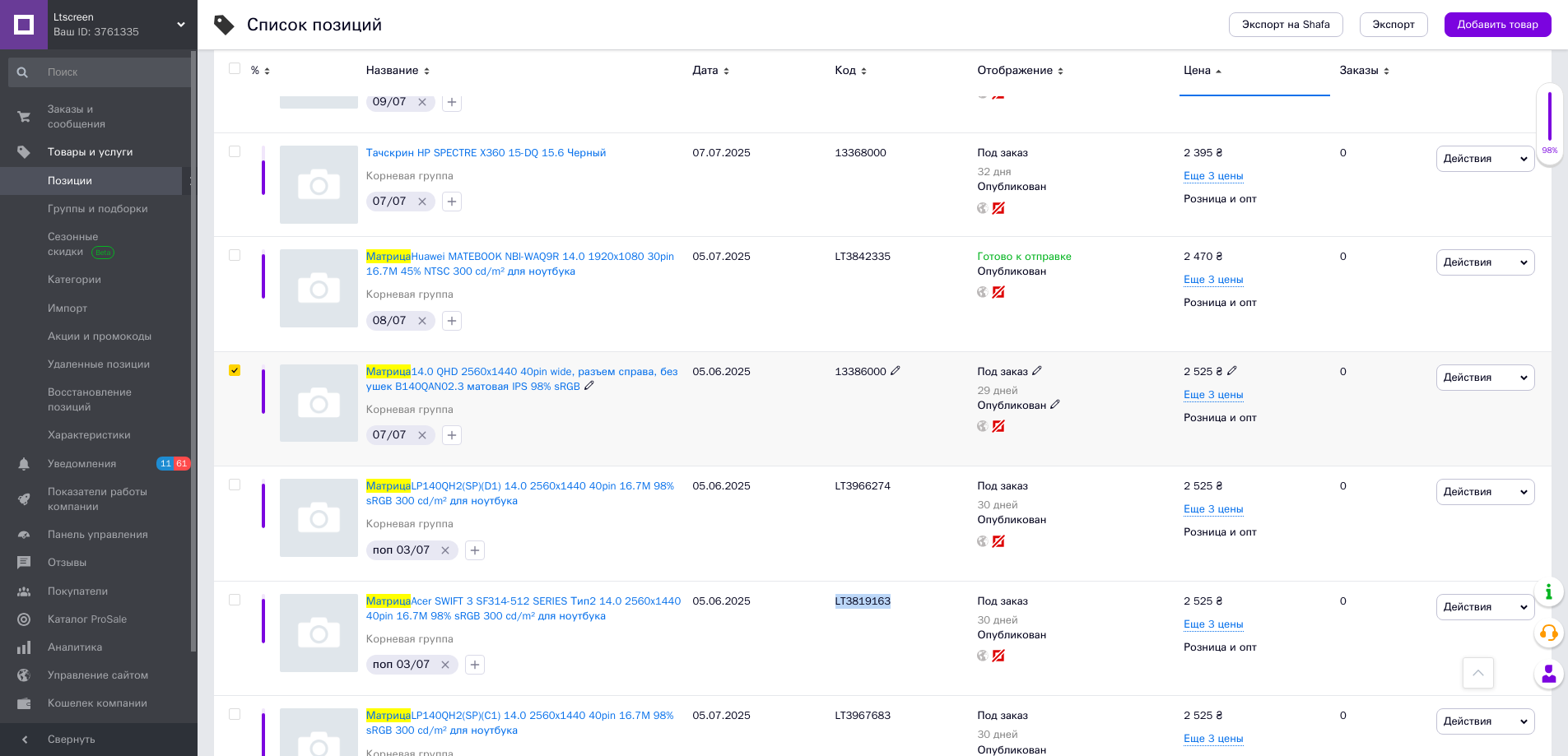 checkbox on "true" 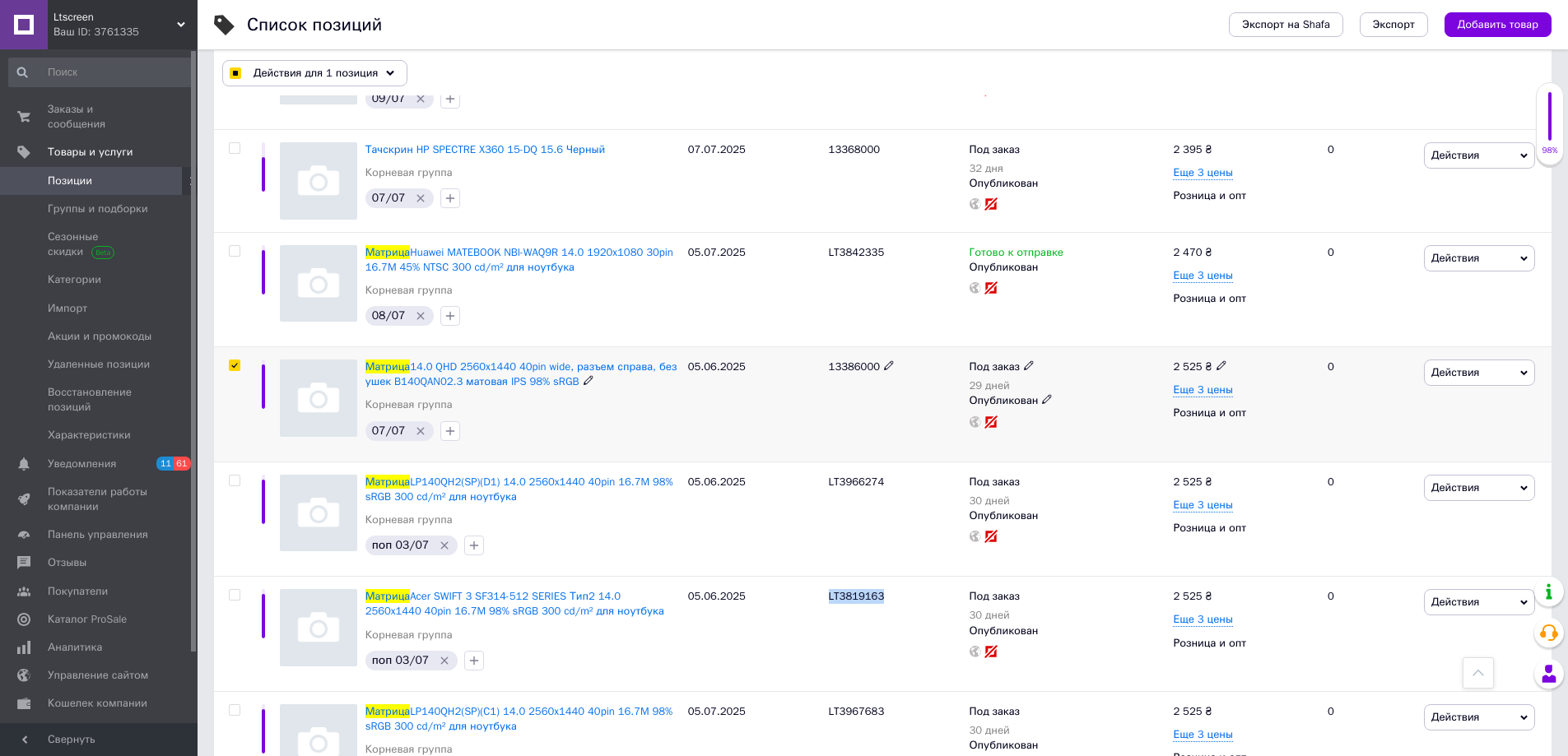 scroll, scrollTop: 6413, scrollLeft: 0, axis: vertical 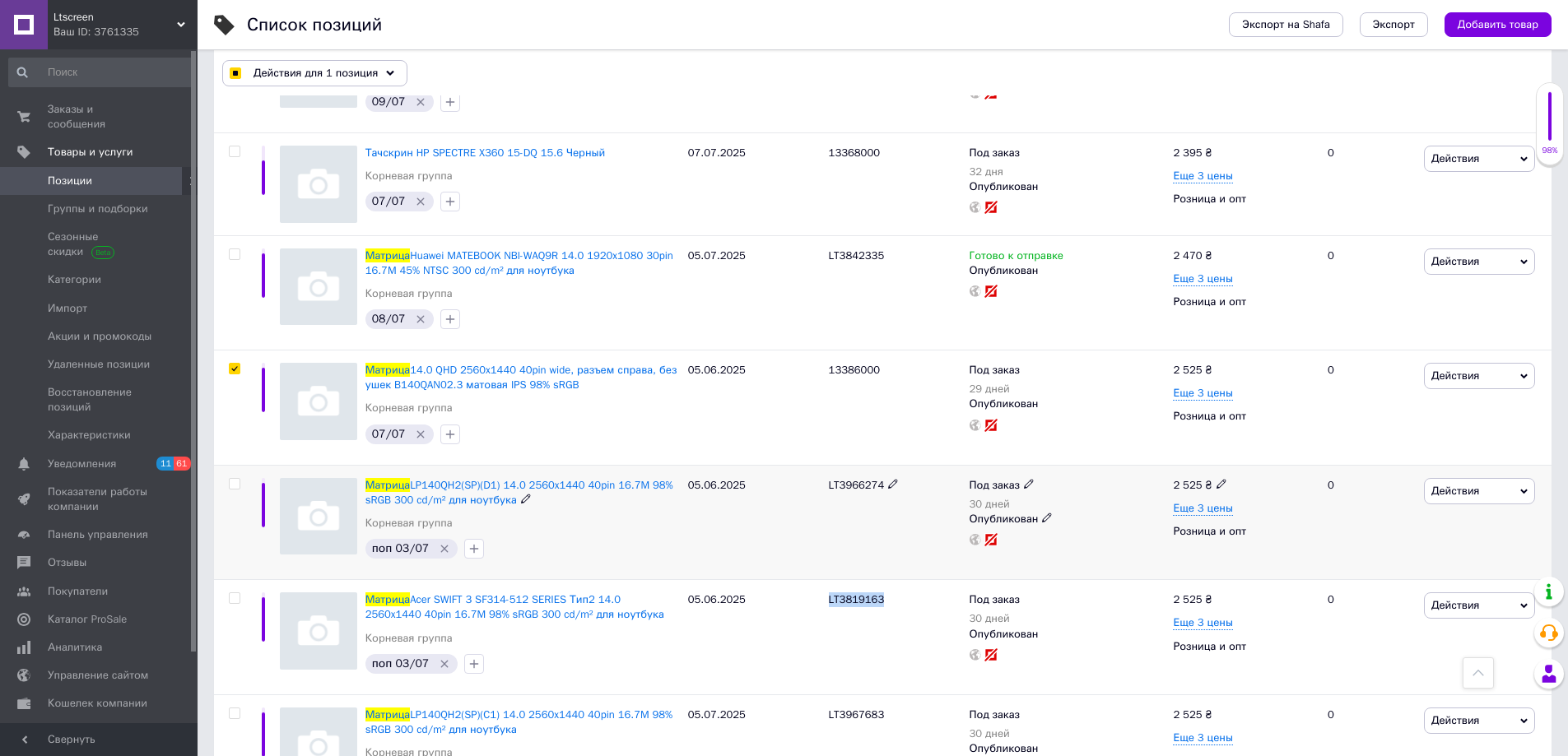 click at bounding box center (234, 484) 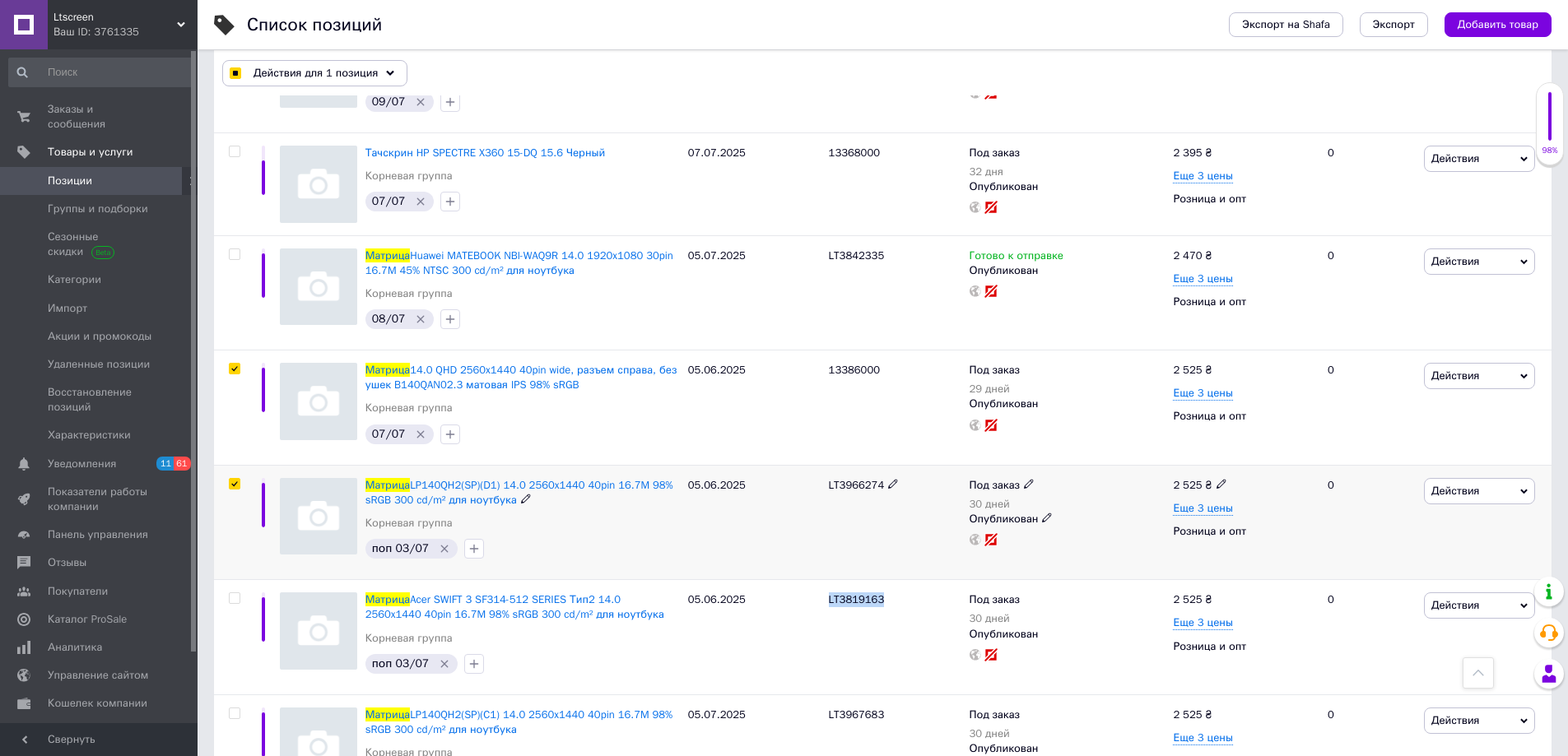 checkbox on "true" 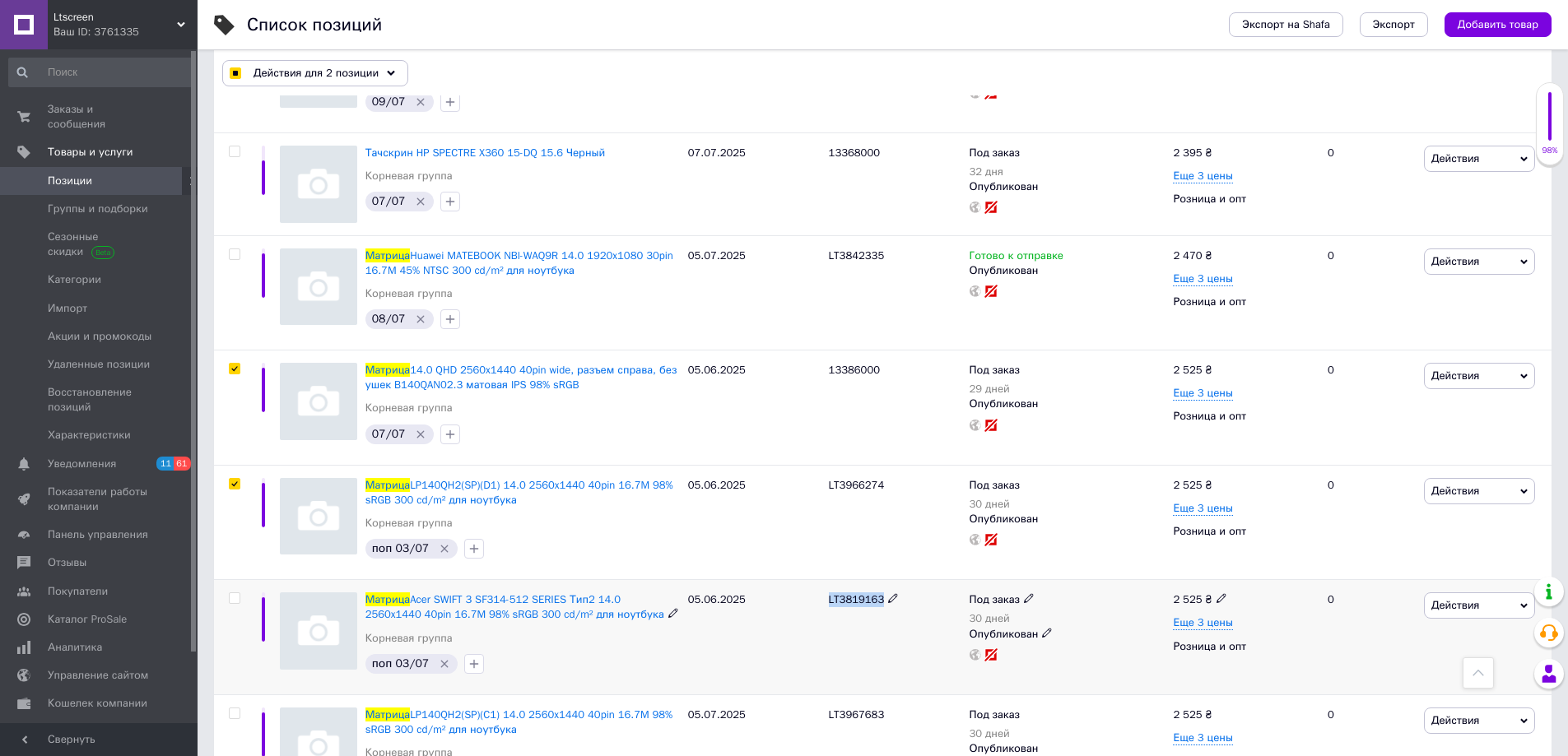 click at bounding box center [234, 598] 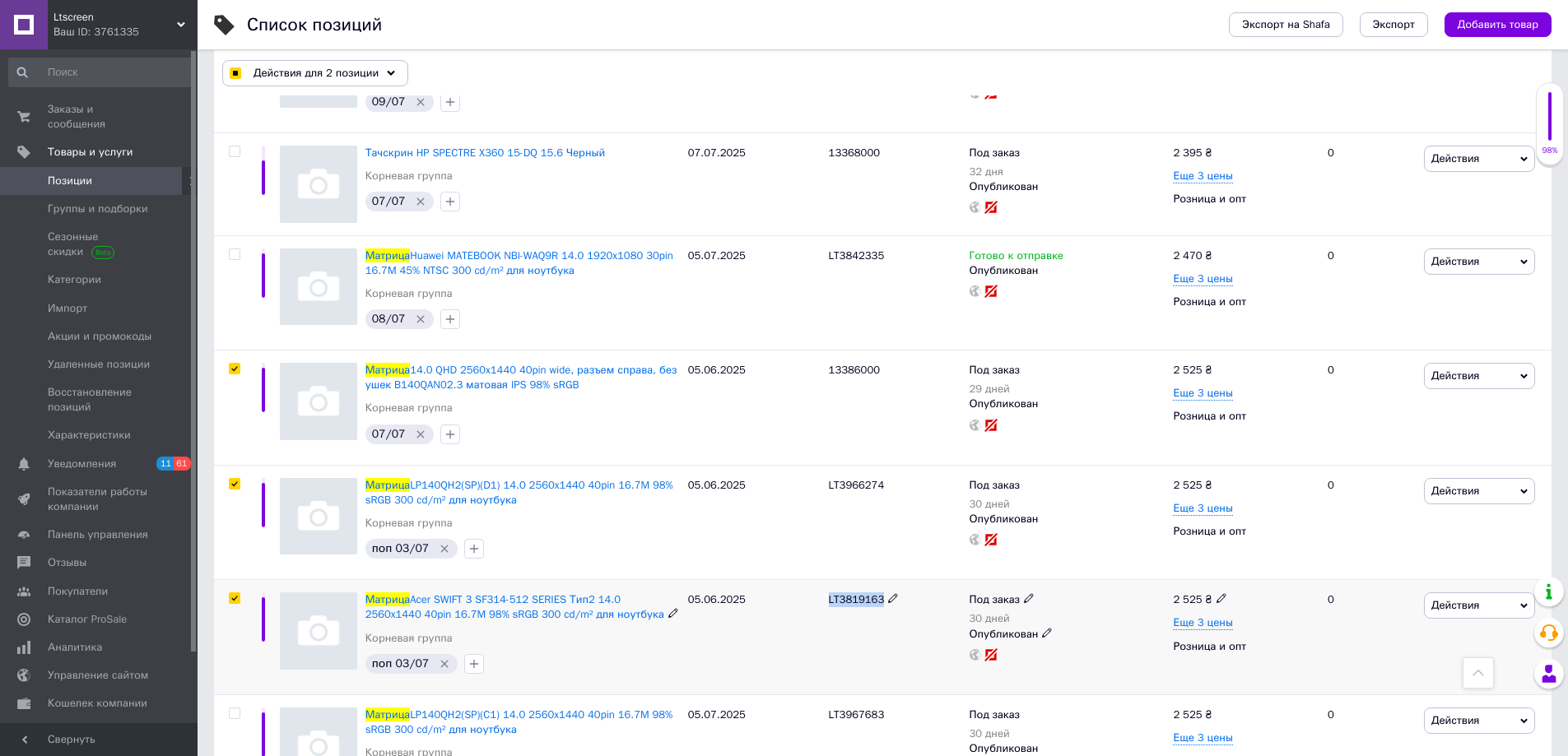checkbox on "true" 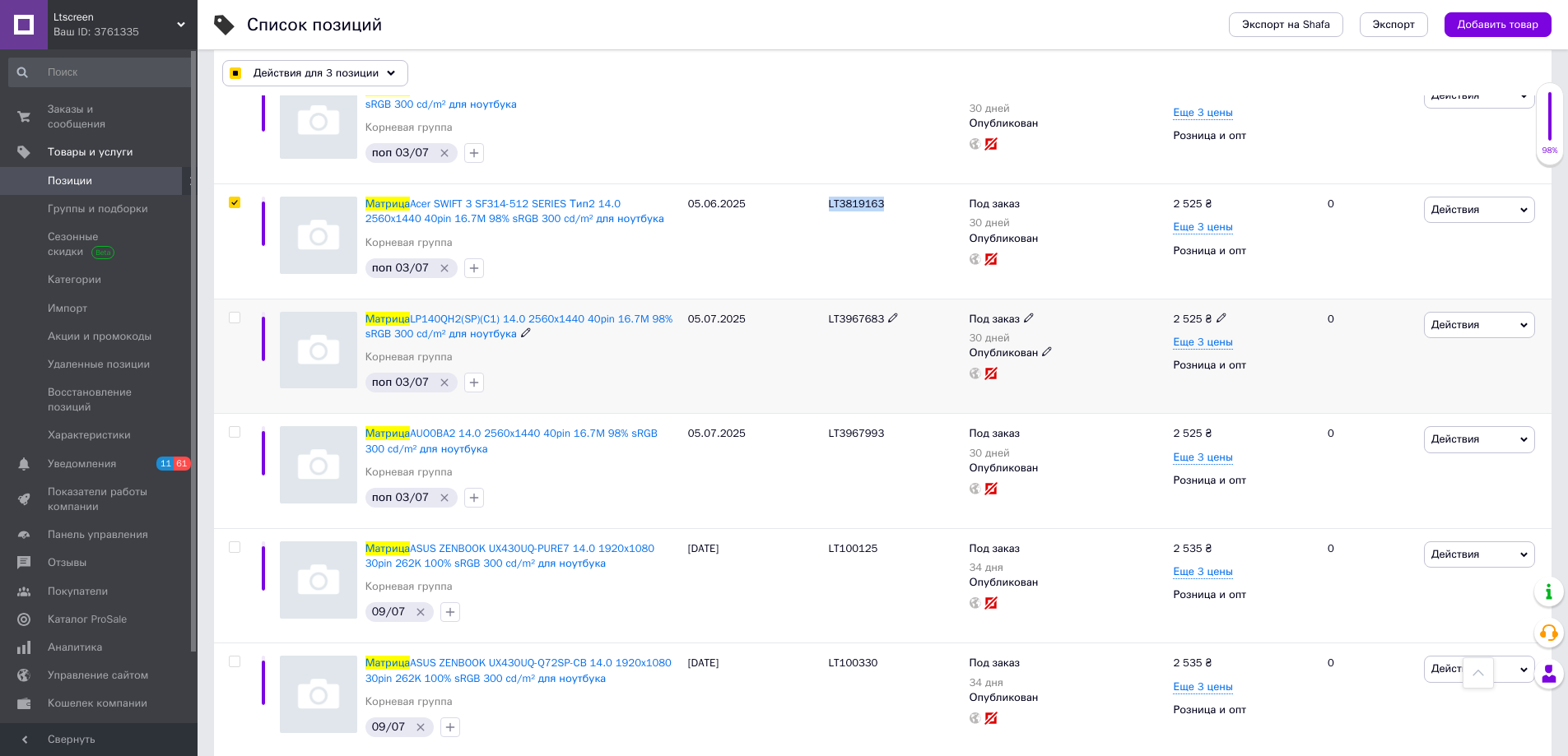 scroll, scrollTop: 6825, scrollLeft: 0, axis: vertical 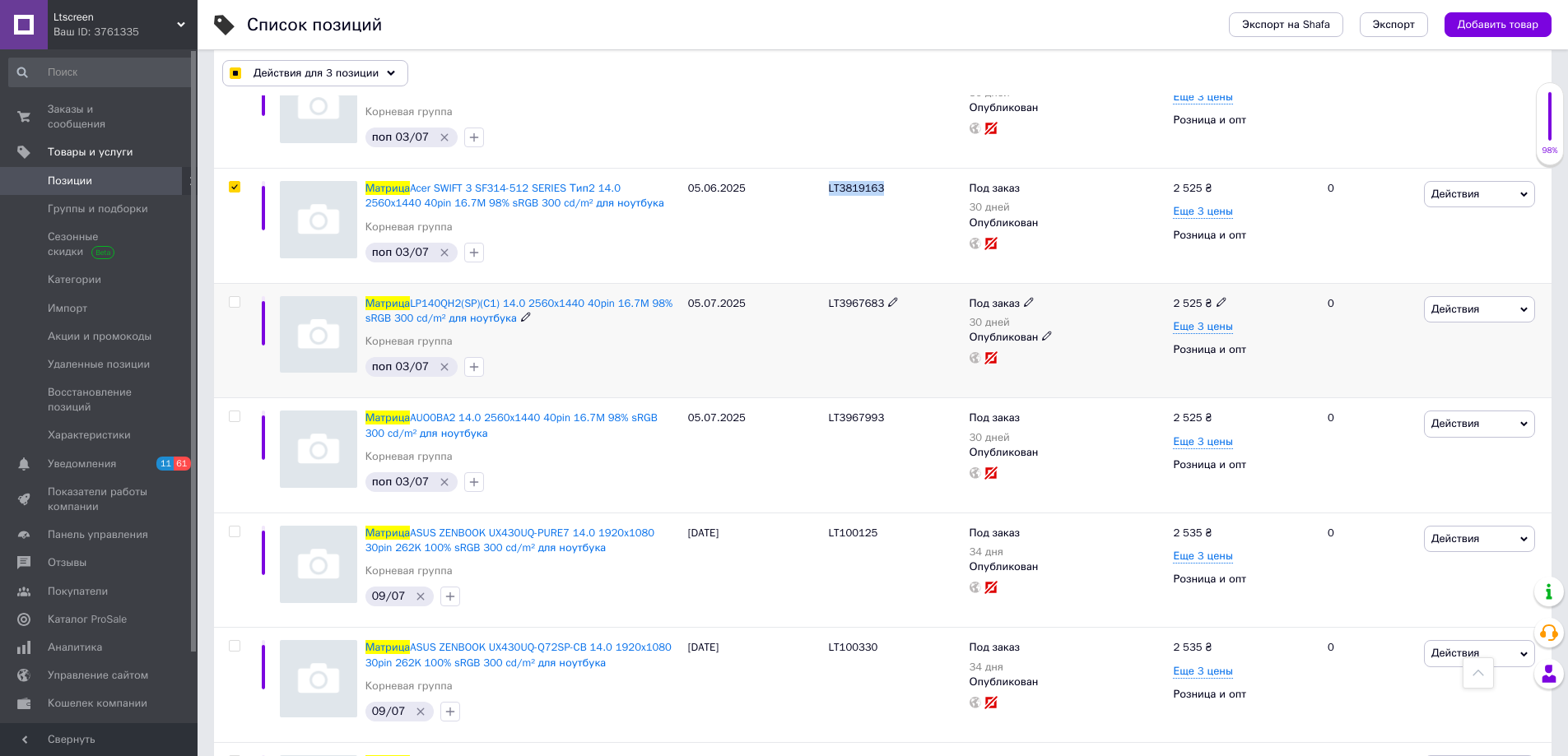 click at bounding box center [234, 302] 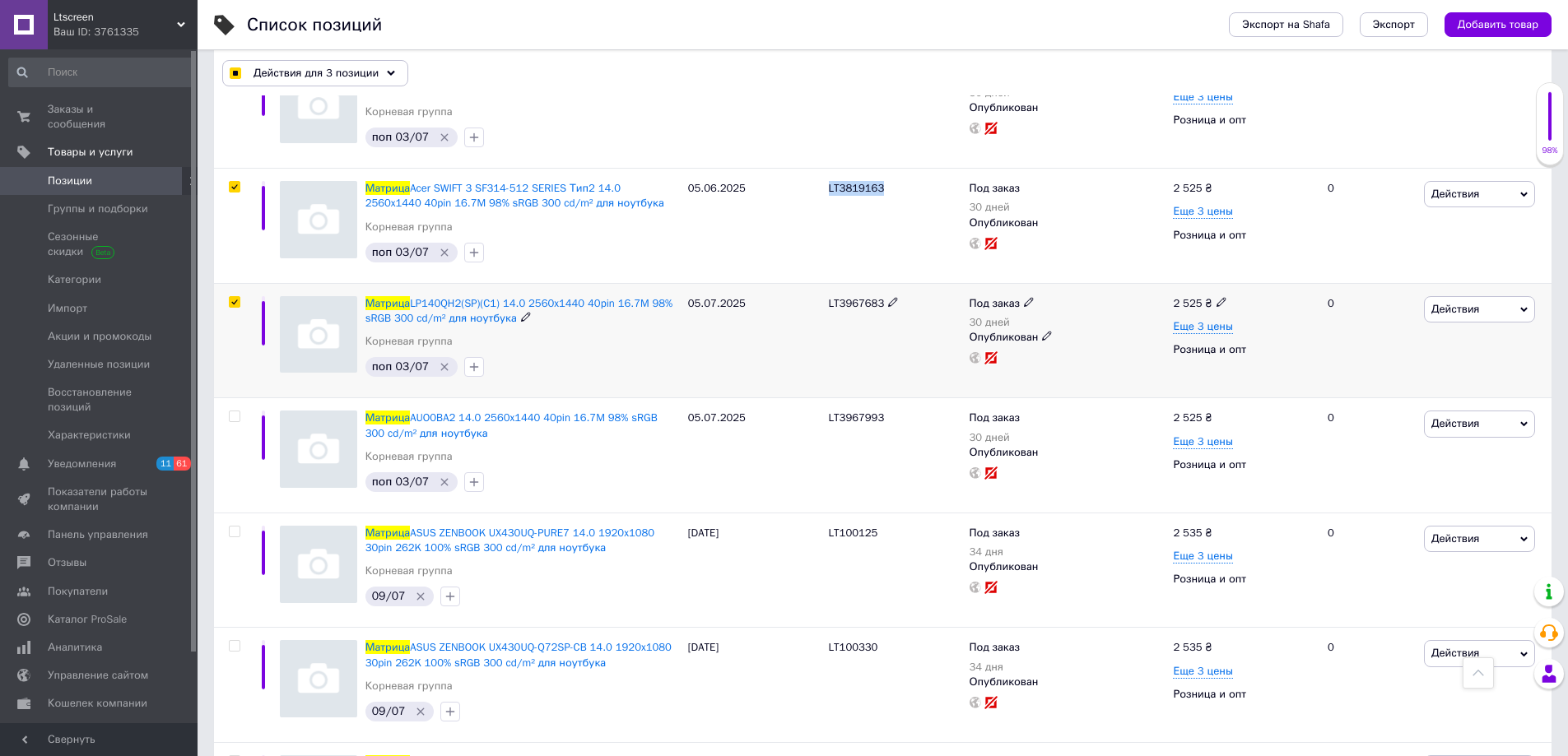 checkbox on "true" 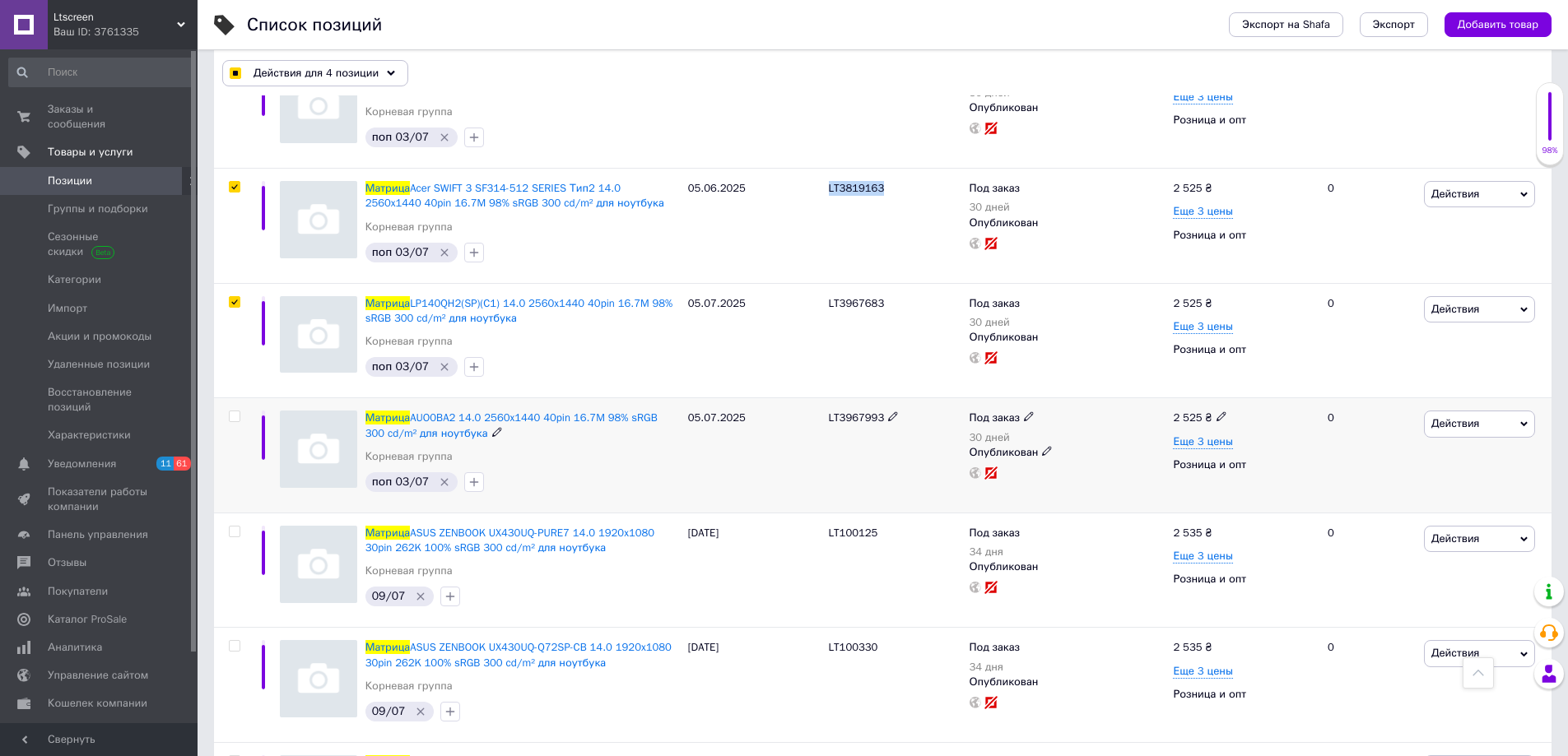 click at bounding box center (234, 416) 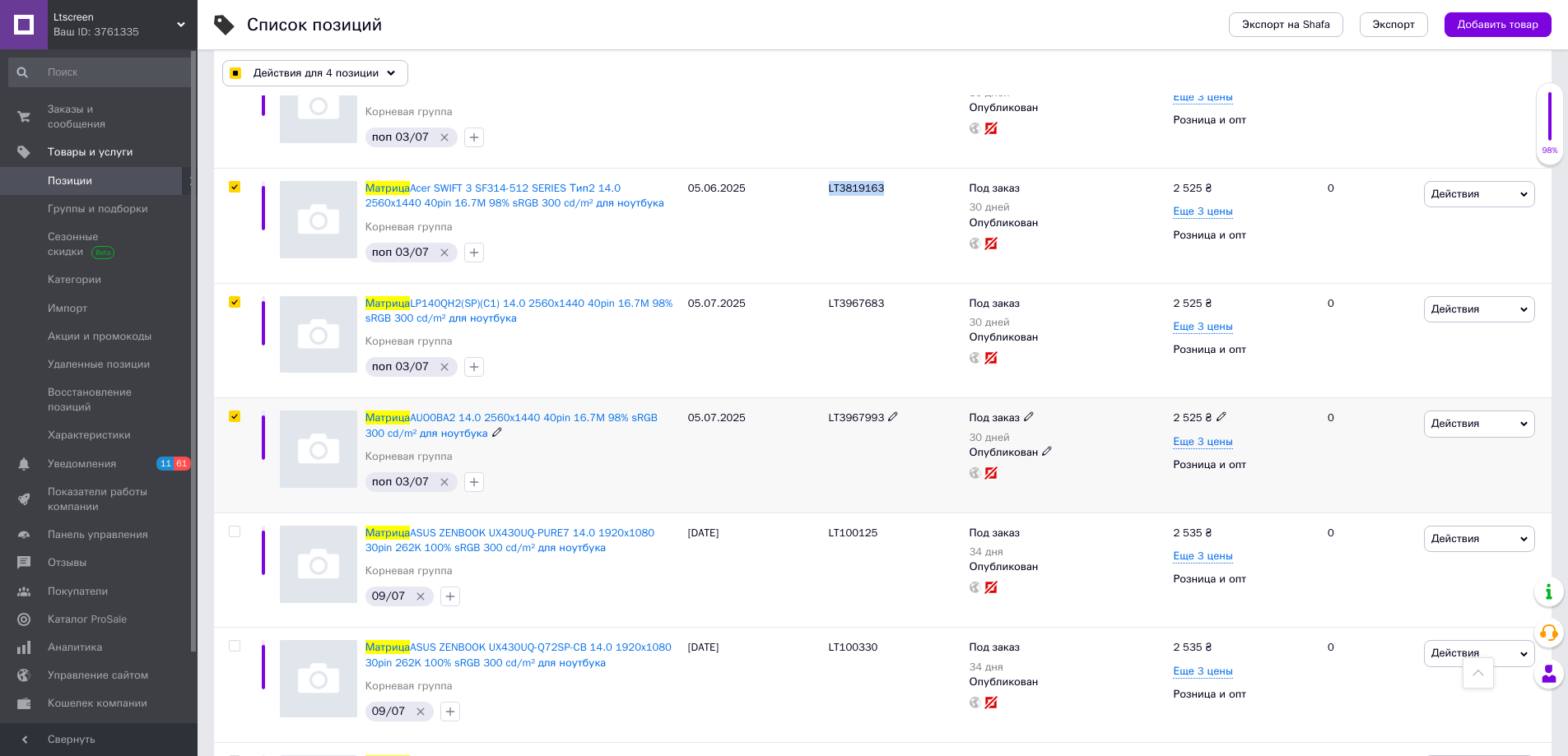 checkbox on "true" 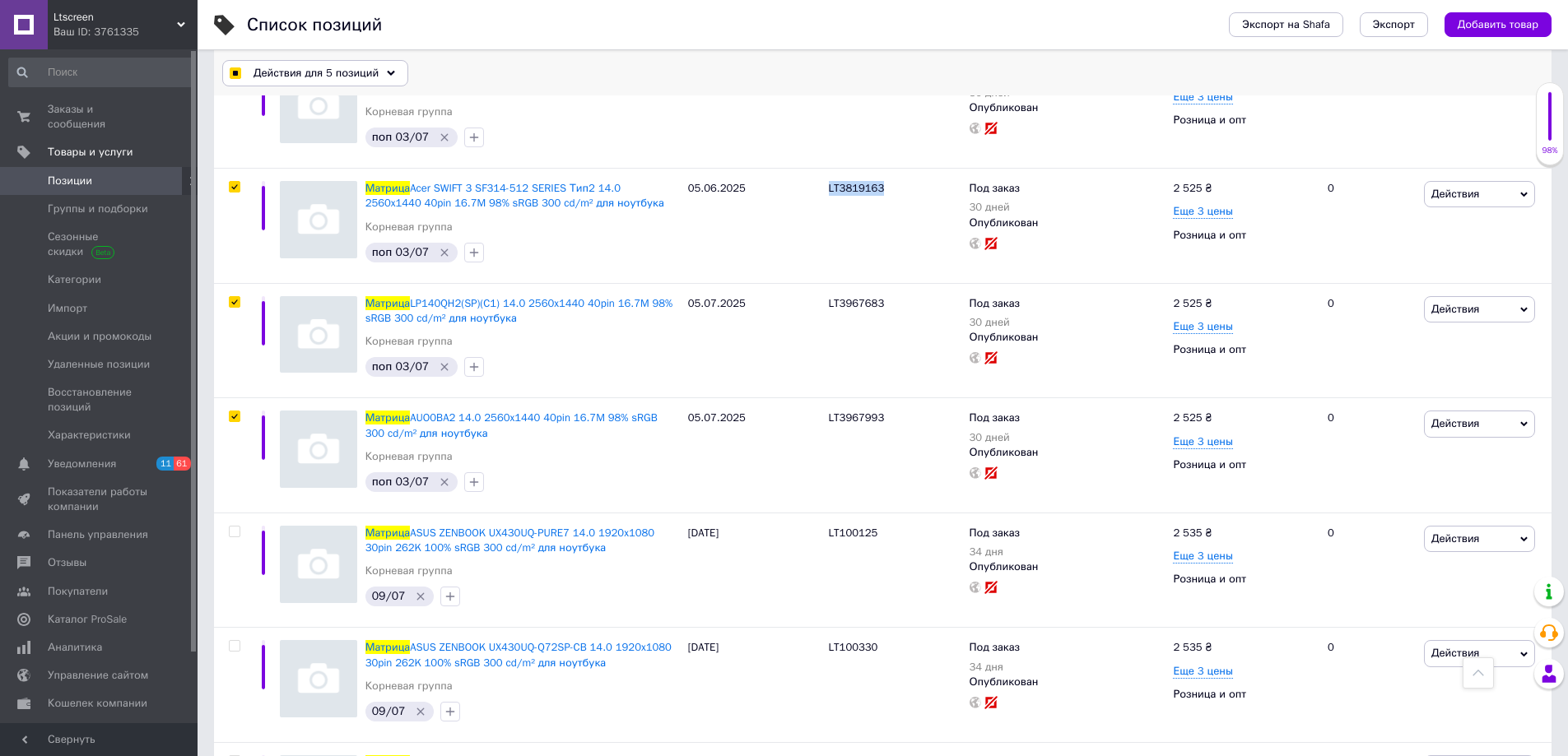 click on "Действия для 5 позиций" at bounding box center [316, 73] 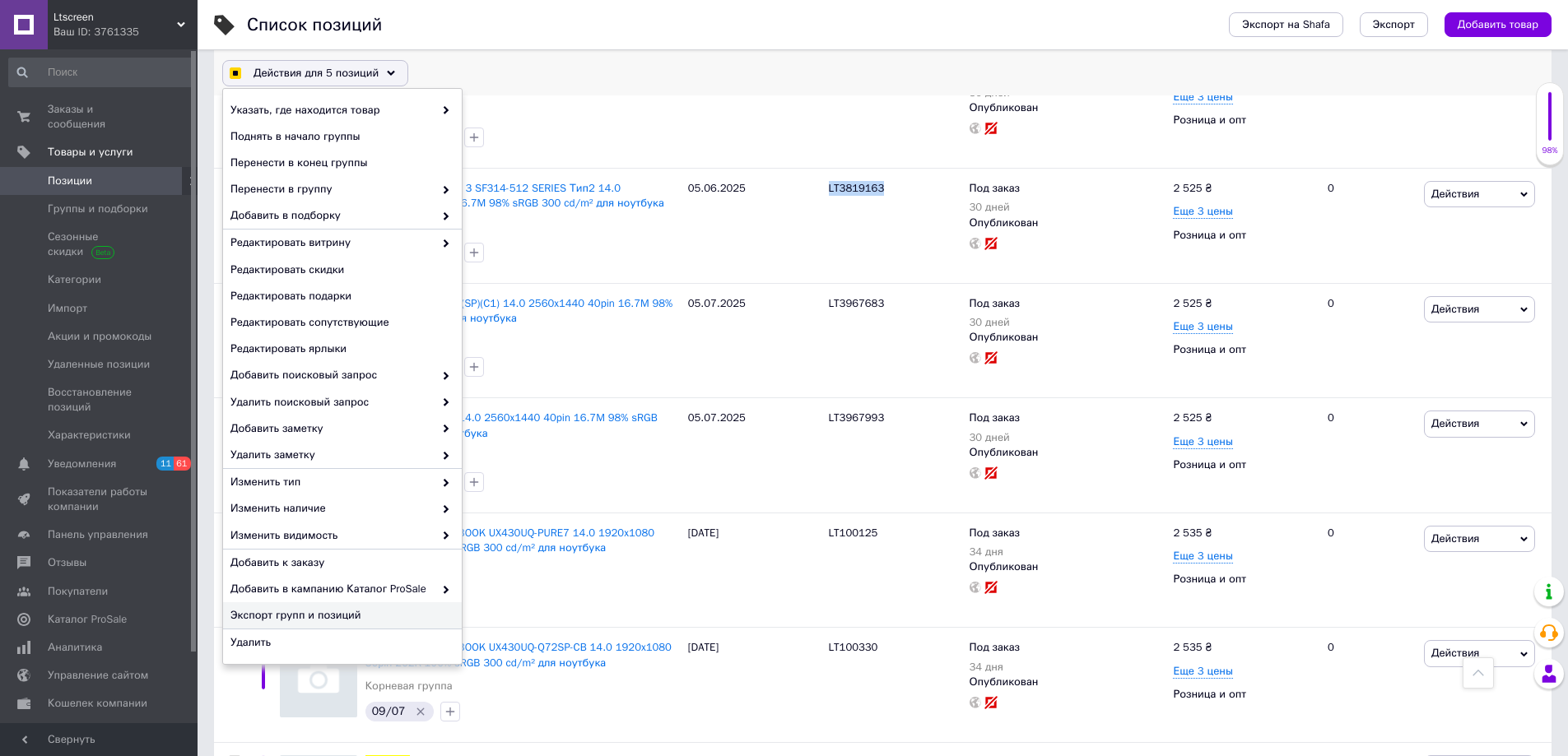 checkbox on "true" 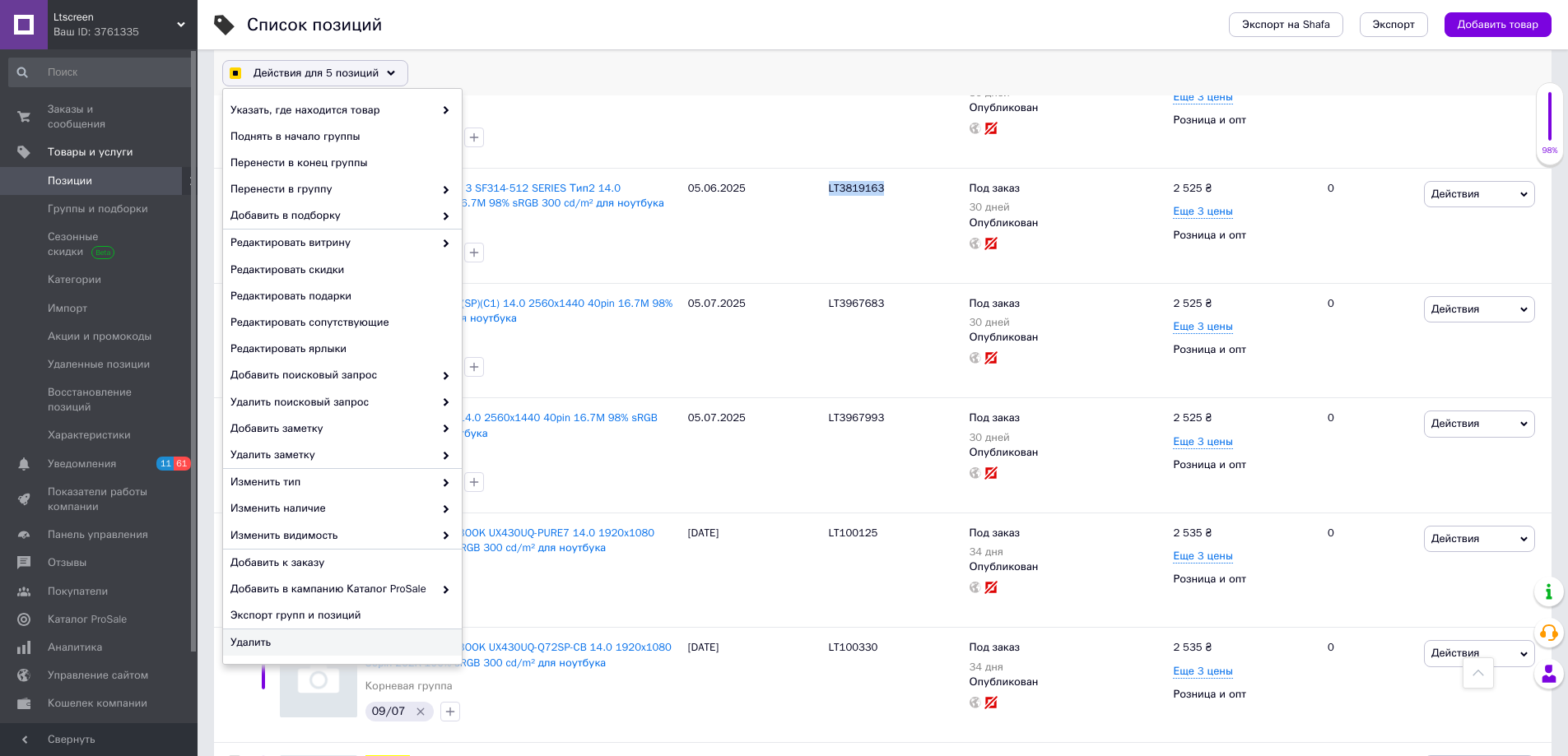 checkbox on "true" 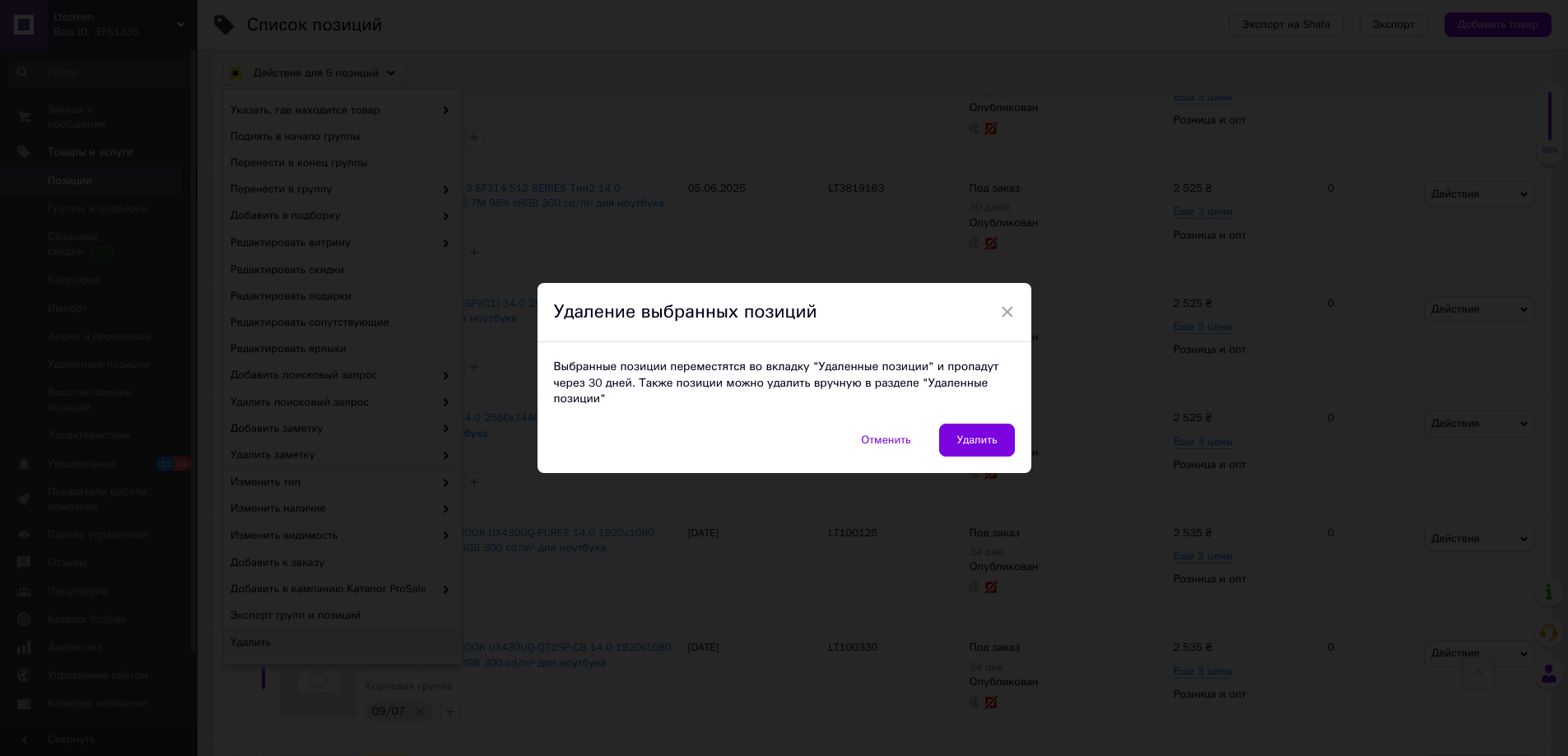 checkbox on "true" 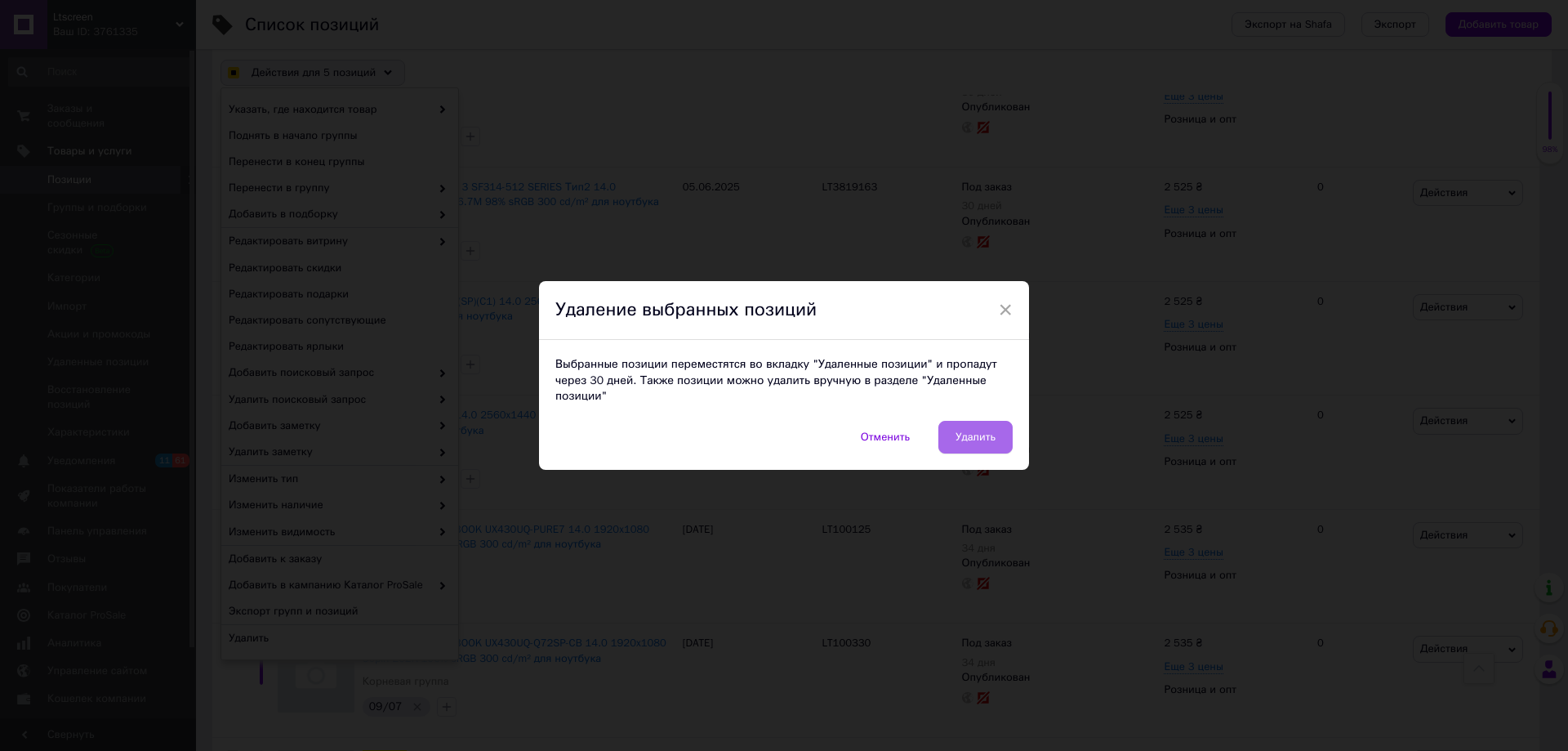 click on "Удалить" at bounding box center (975, 437) 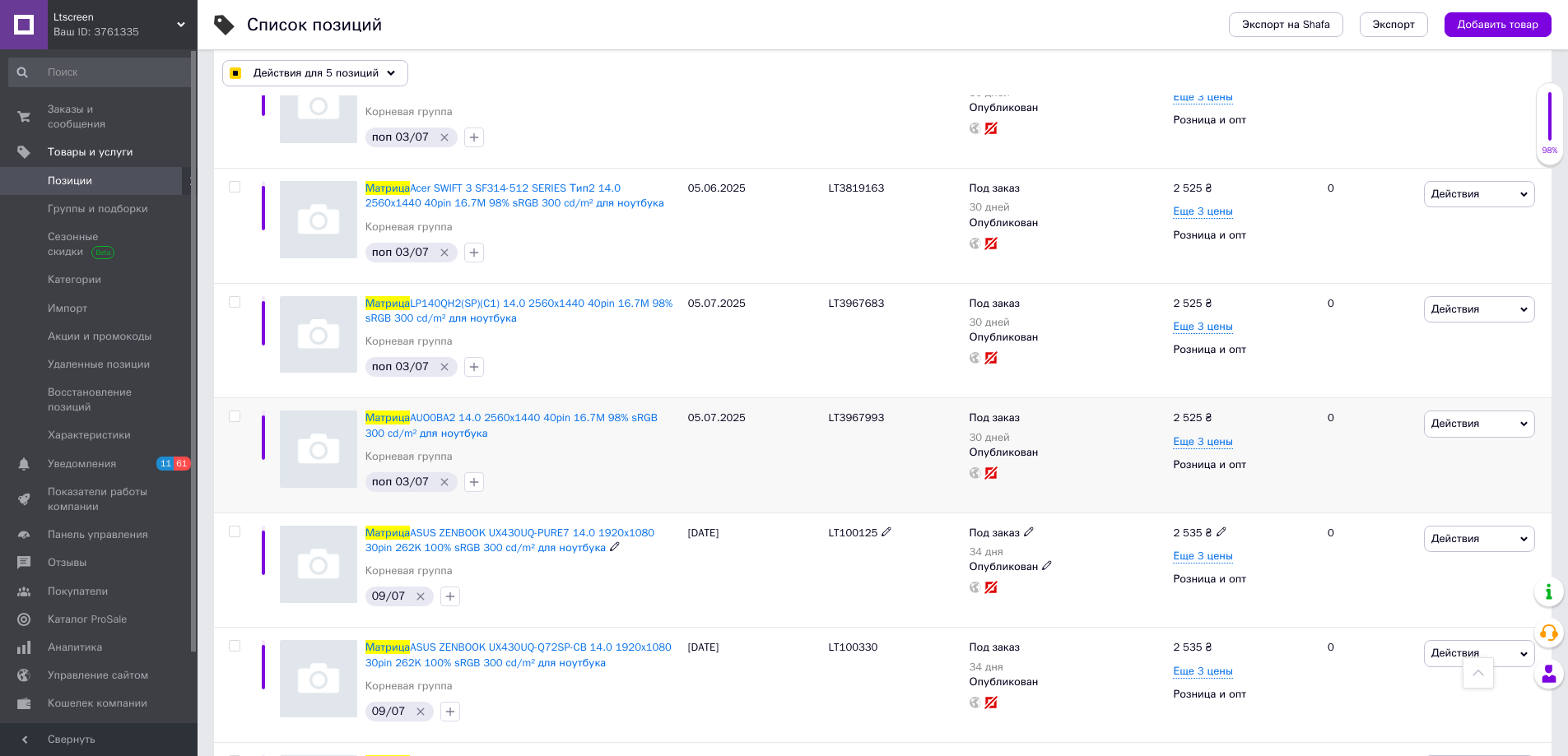checkbox on "false" 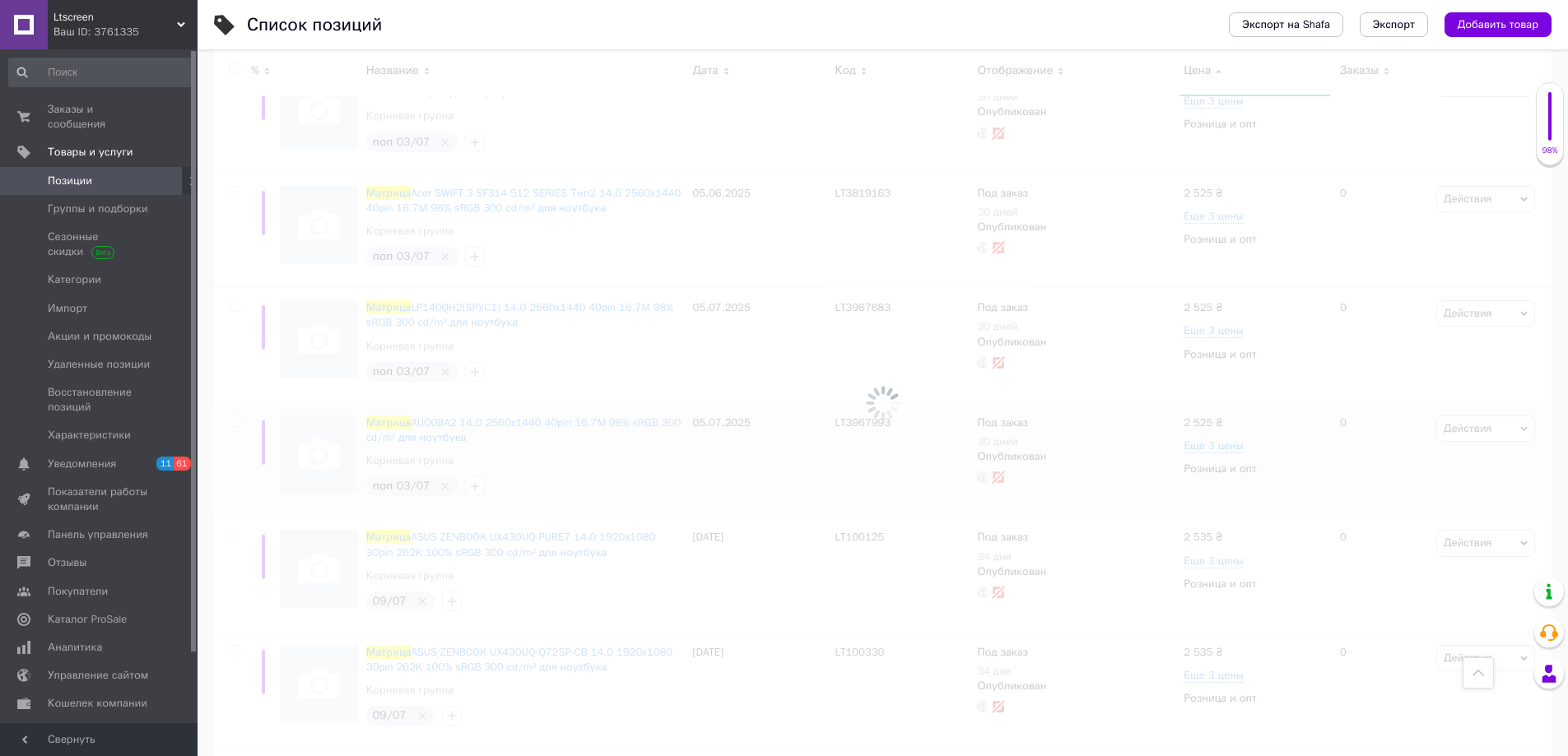 scroll, scrollTop: 6829, scrollLeft: 0, axis: vertical 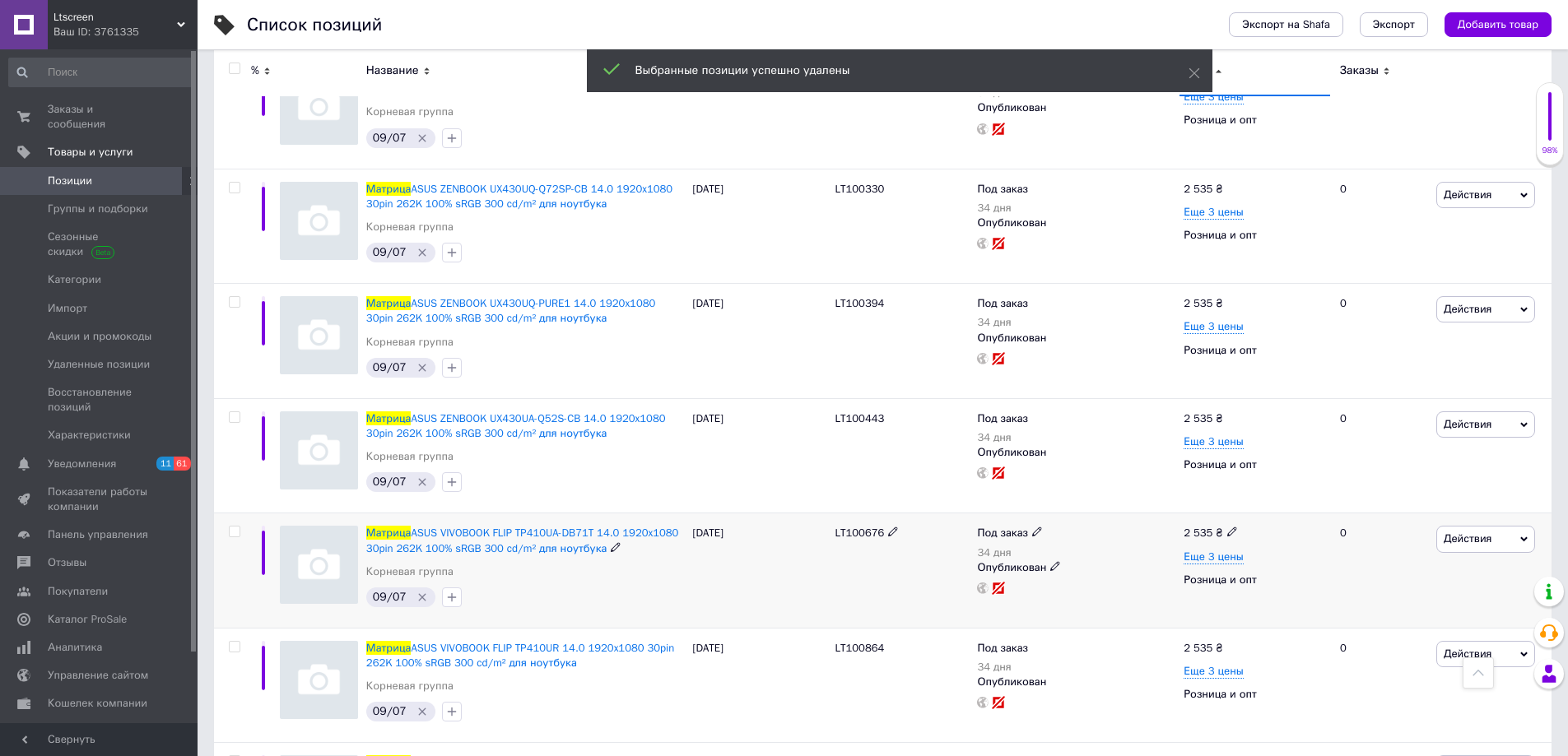 click on "LT100676" at bounding box center (860, 532) 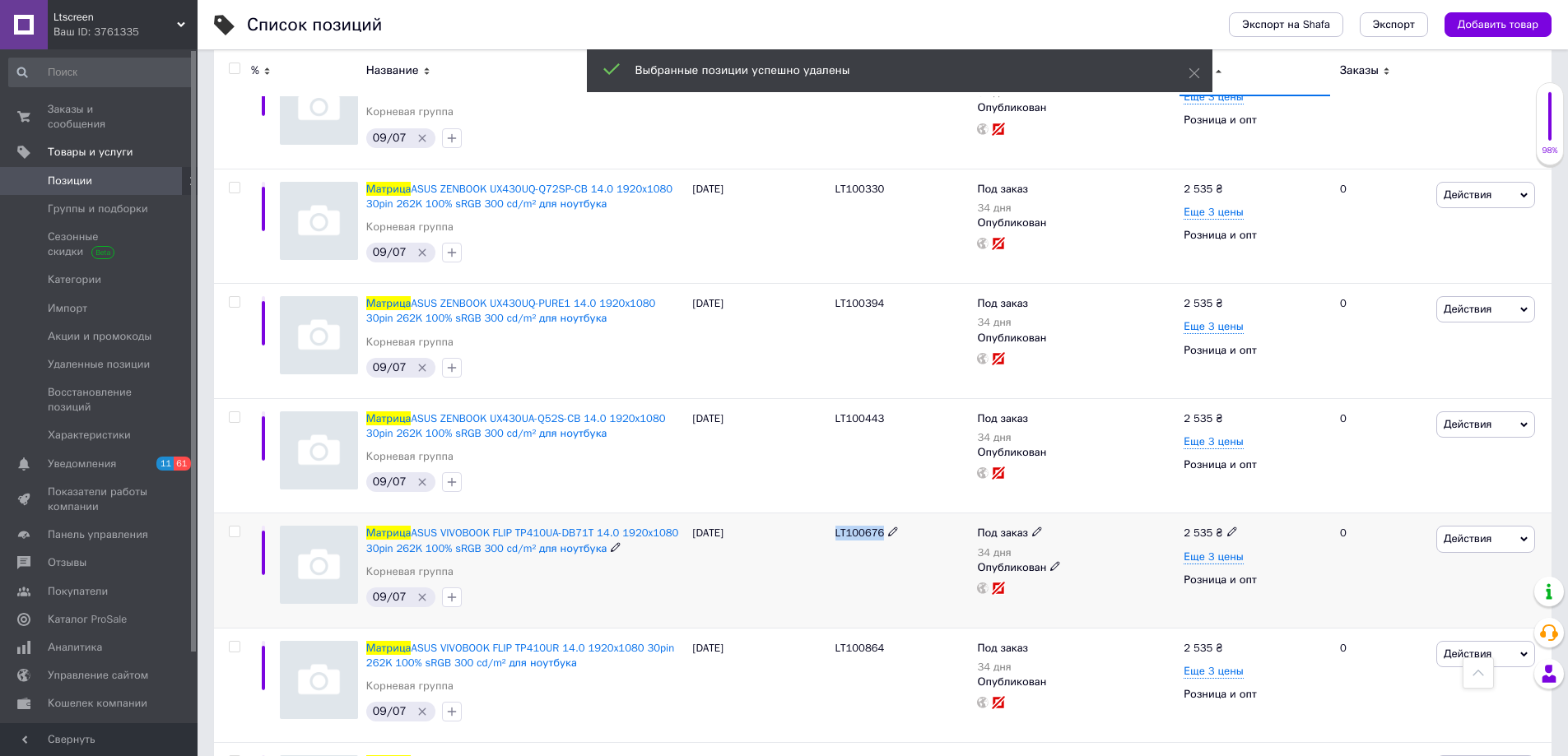 click on "LT100676" at bounding box center [860, 532] 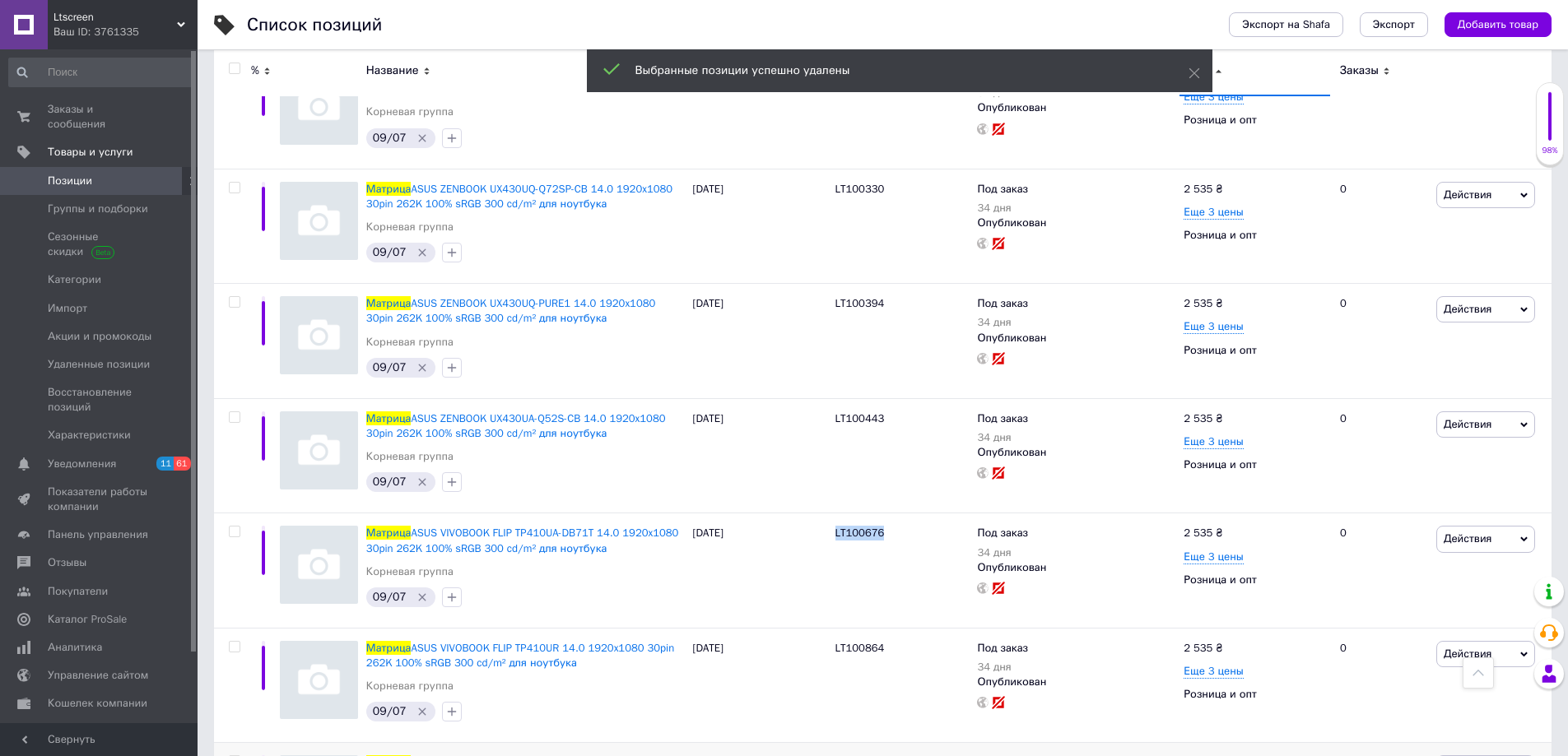 copy on "LT100676" 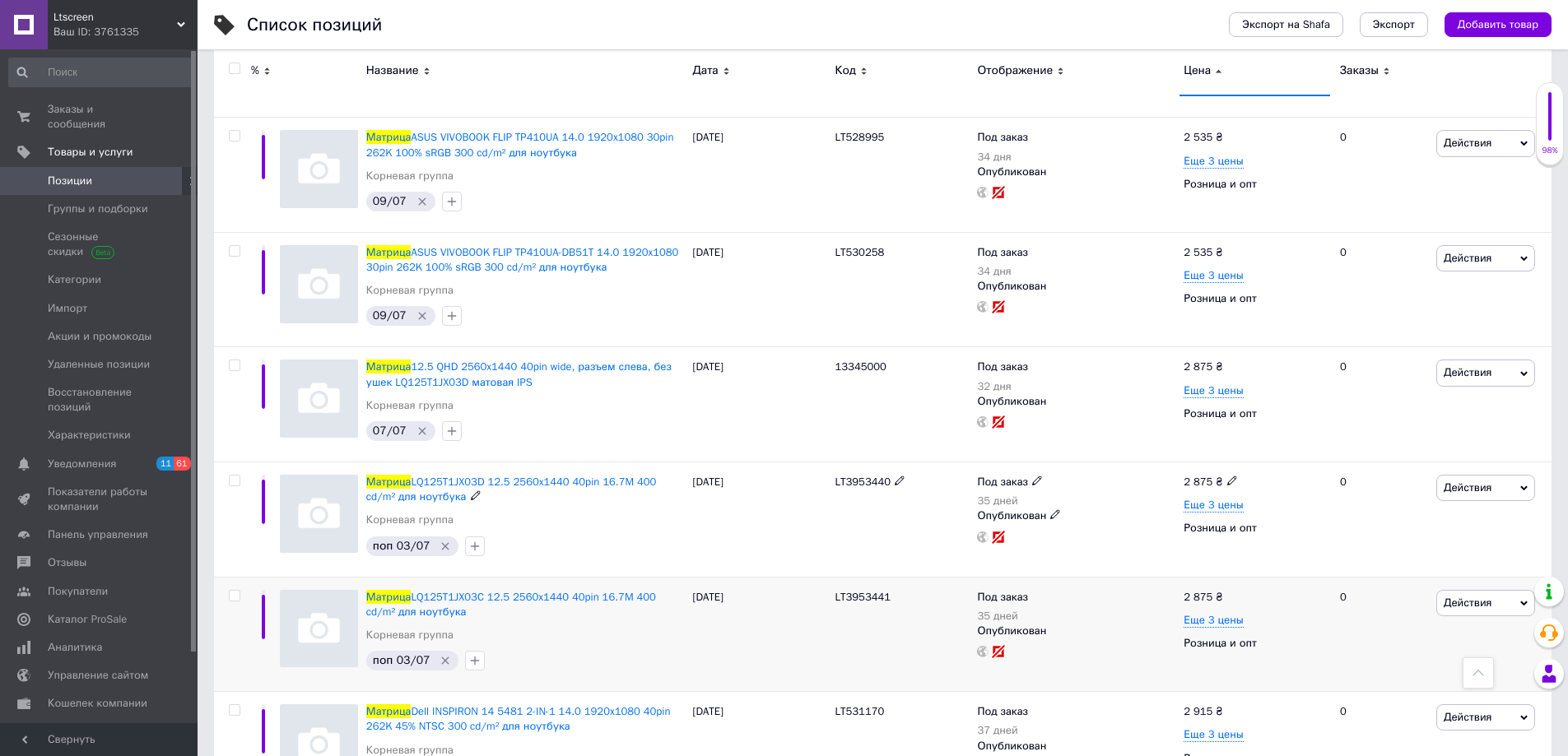 scroll, scrollTop: 11131, scrollLeft: 0, axis: vertical 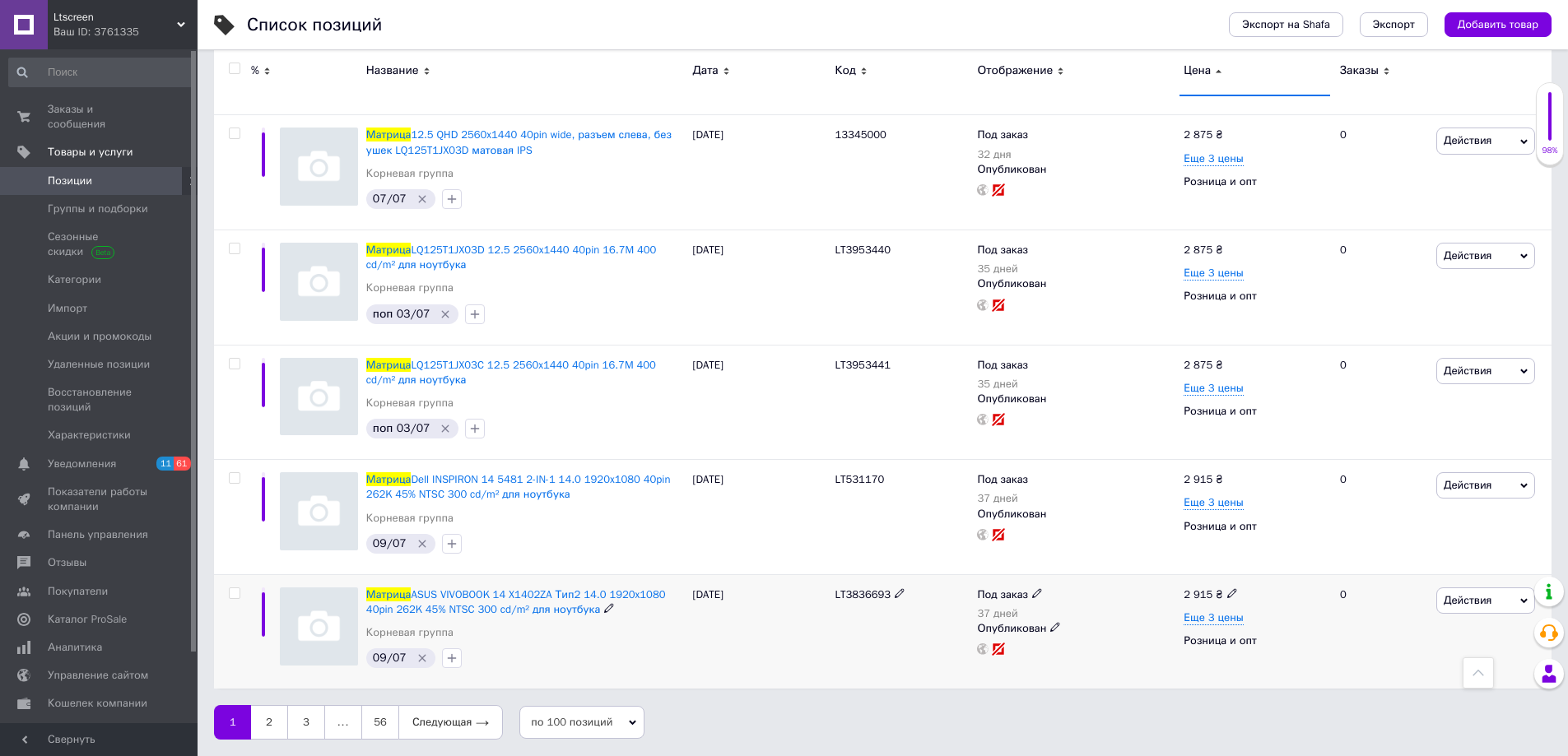 click on "LT3836693" at bounding box center (863, 594) 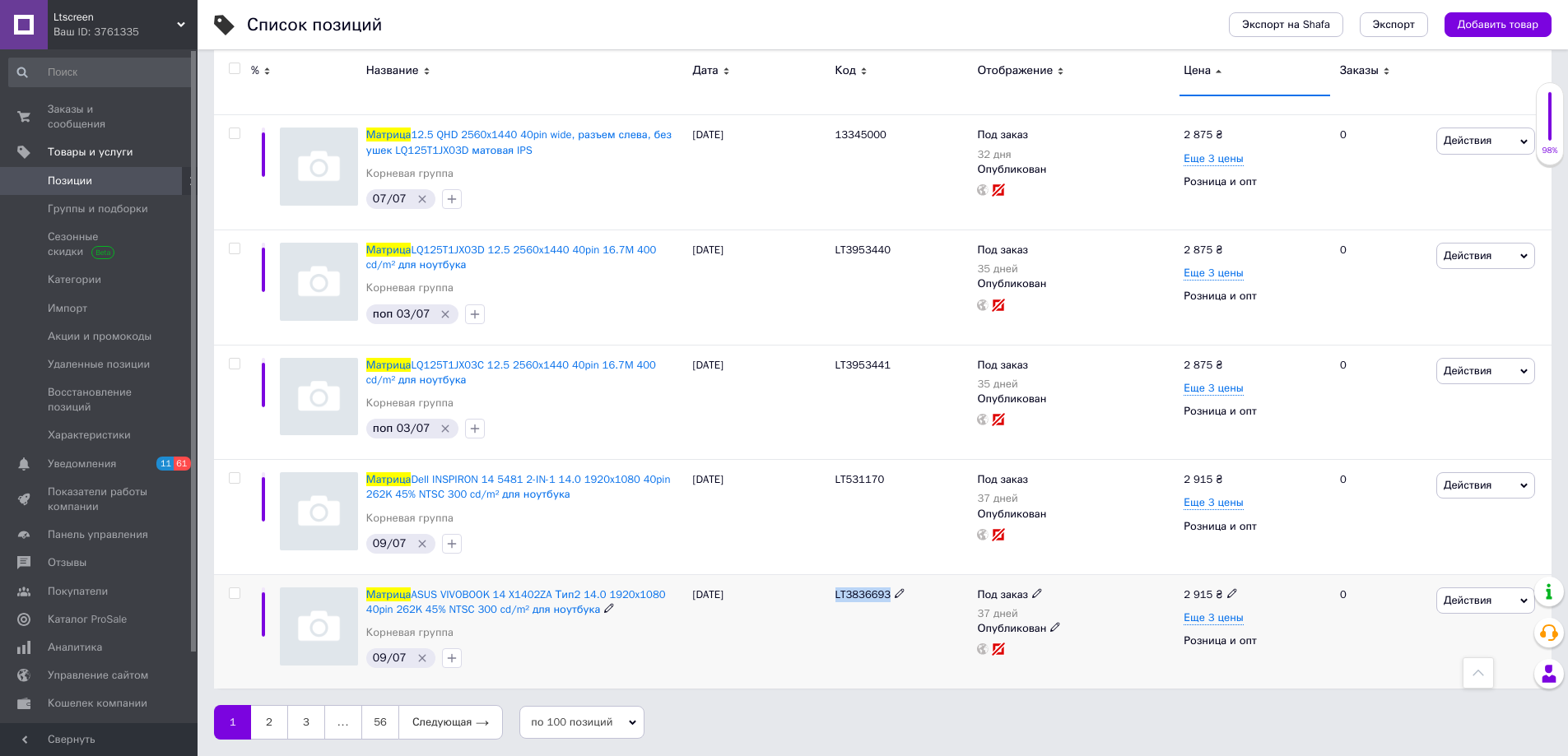 click on "LT3836693" at bounding box center (863, 594) 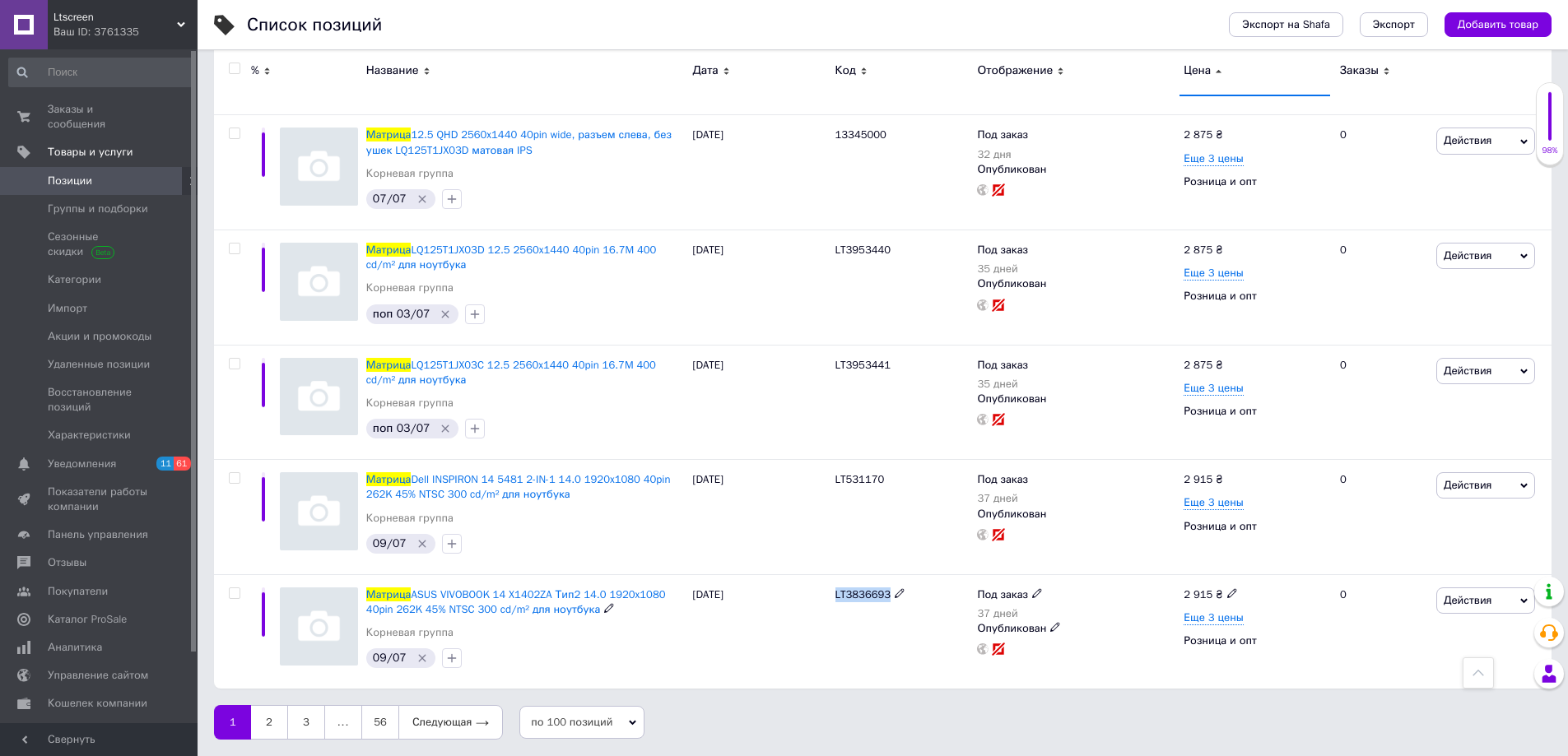 copy on "LT3836693" 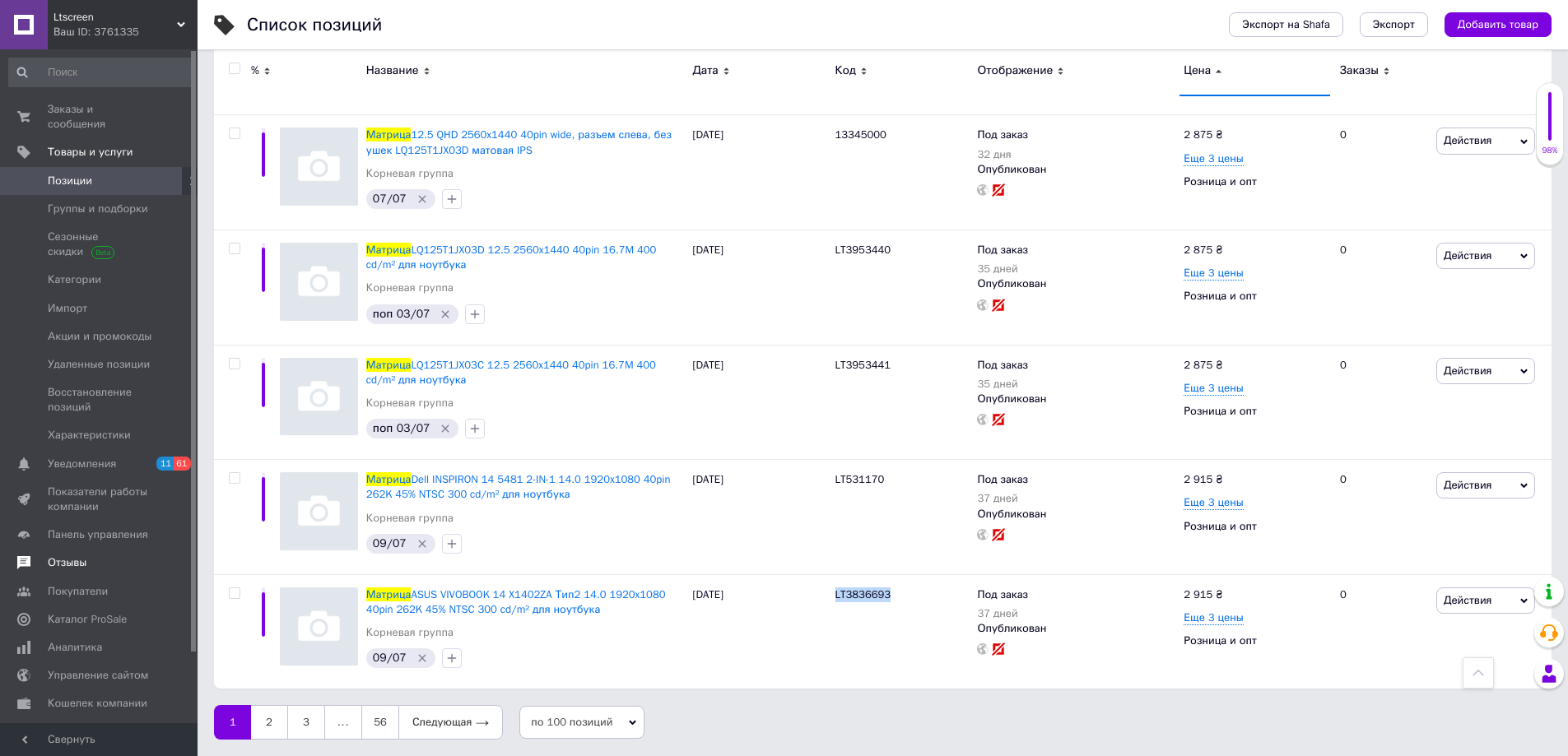 click on "Отзывы" at bounding box center [100, 563] 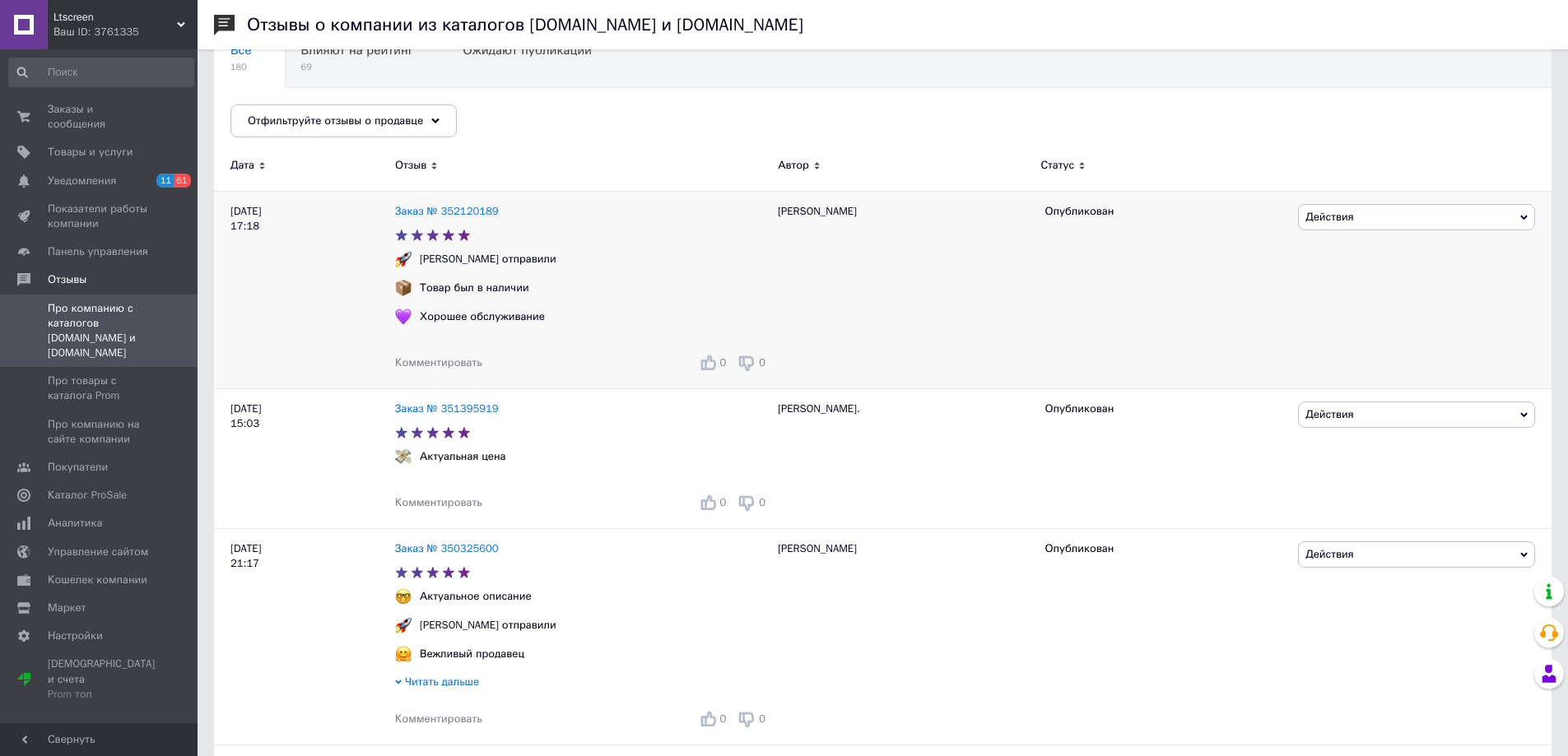 scroll, scrollTop: 247, scrollLeft: 0, axis: vertical 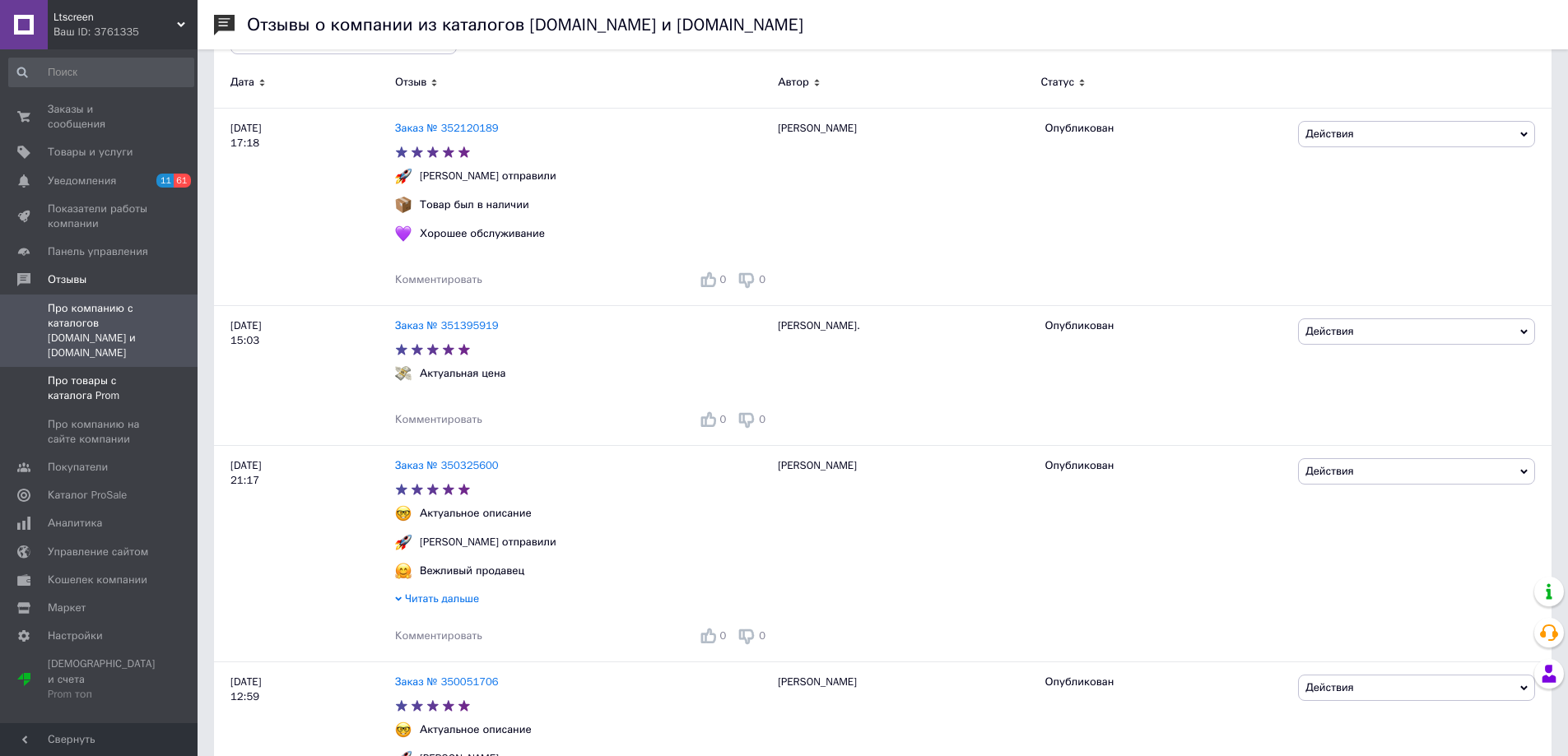 click on "Про товары с каталога Prom" at bounding box center [100, 388] 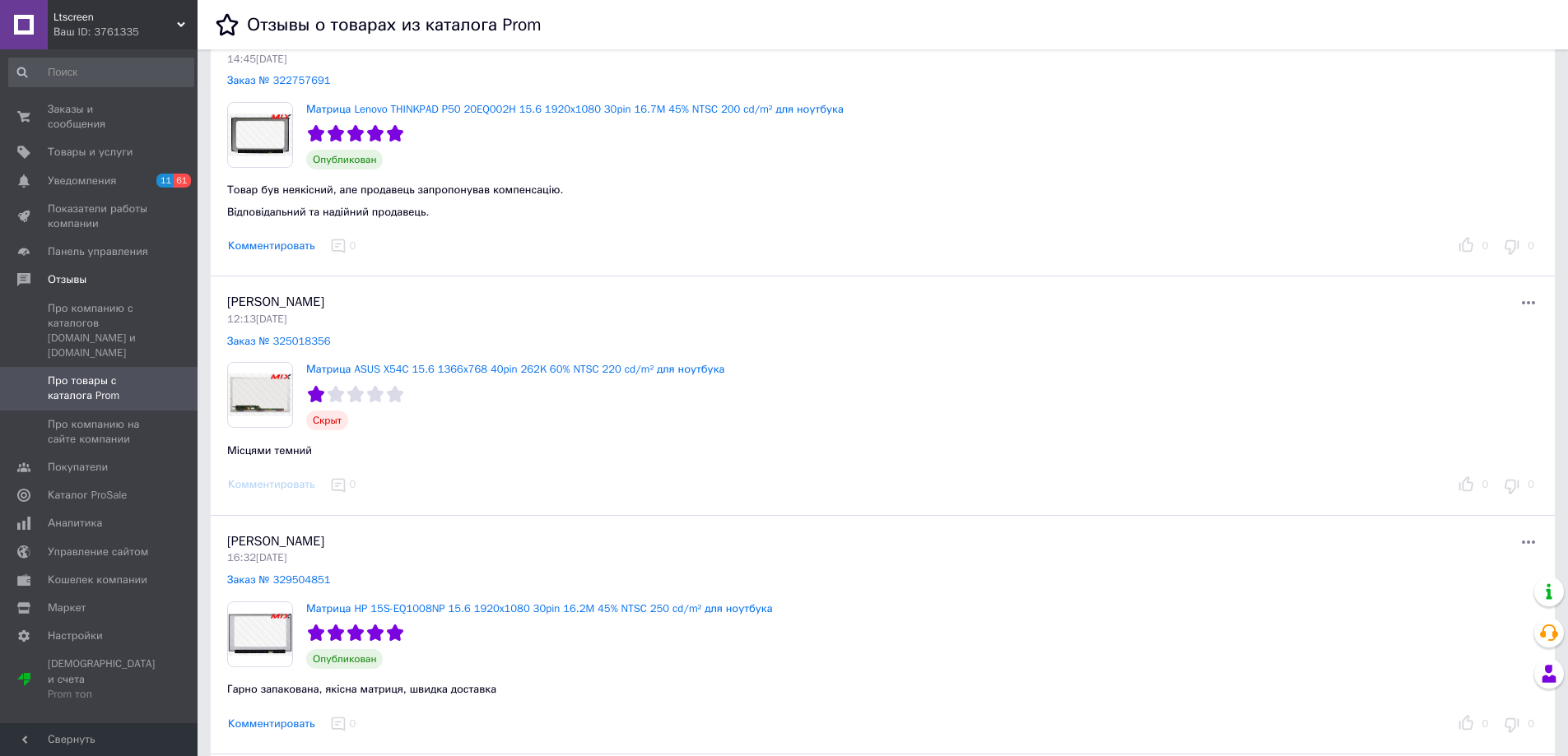 scroll, scrollTop: 2386, scrollLeft: 0, axis: vertical 